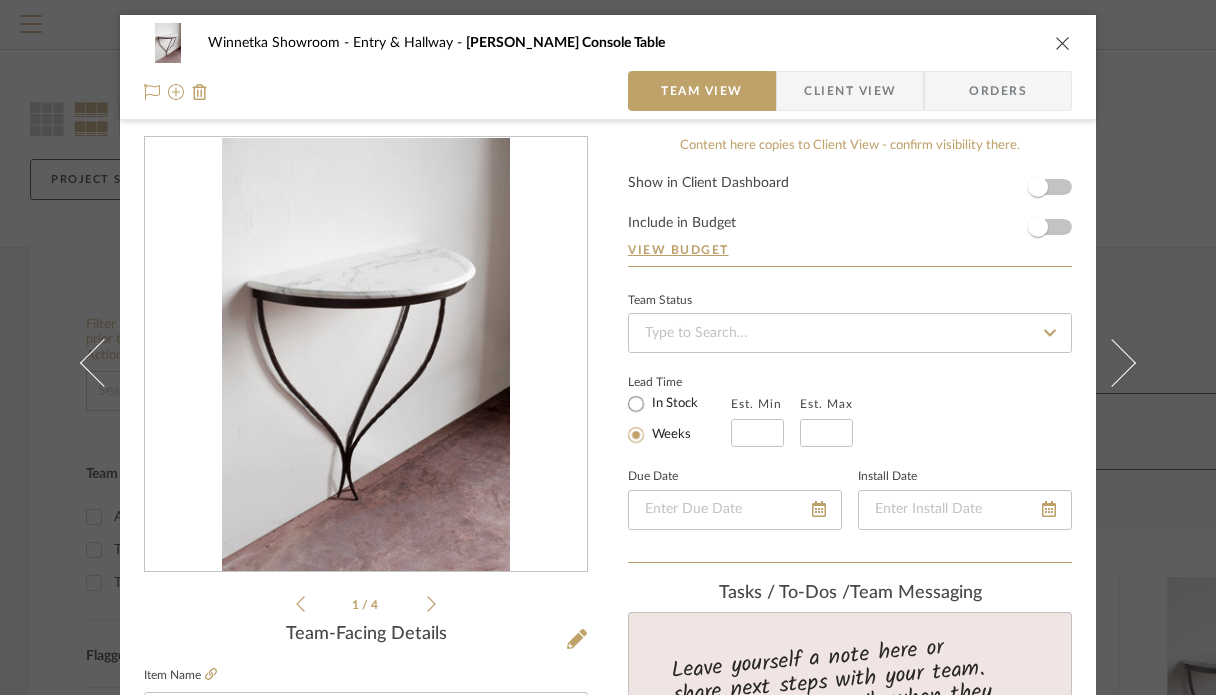 scroll, scrollTop: 0, scrollLeft: 0, axis: both 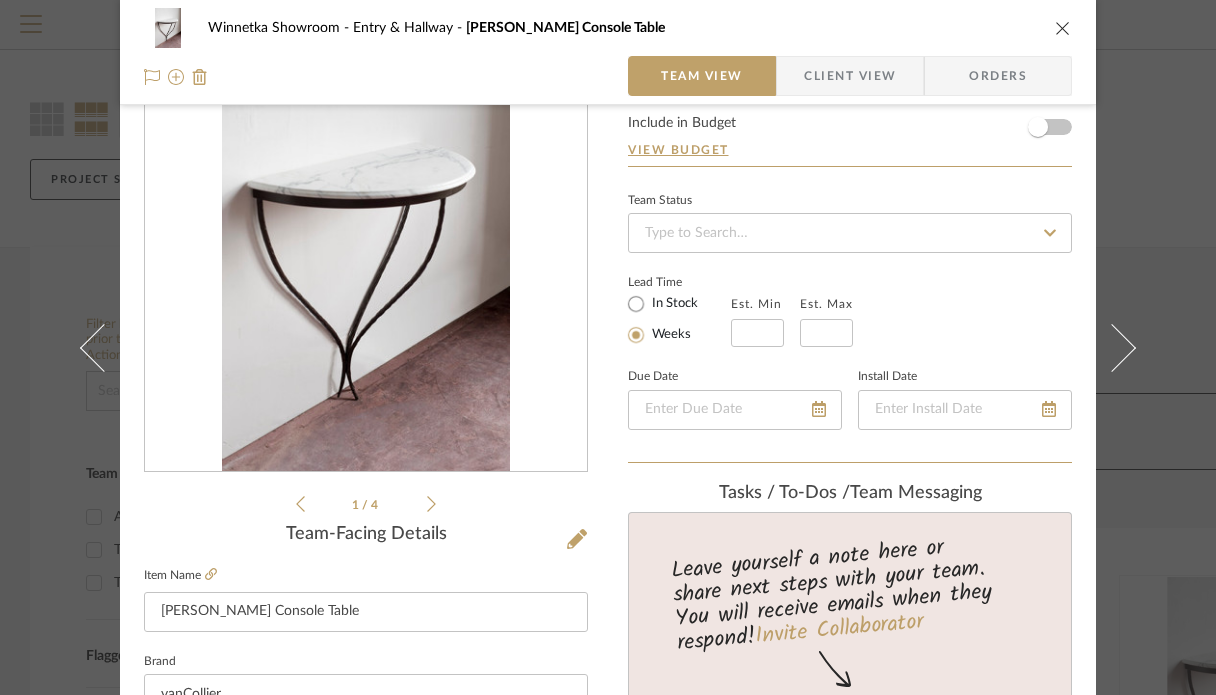click on "Winnetka Showroom Entry & Hallway Brenning Console Table" at bounding box center (608, 28) 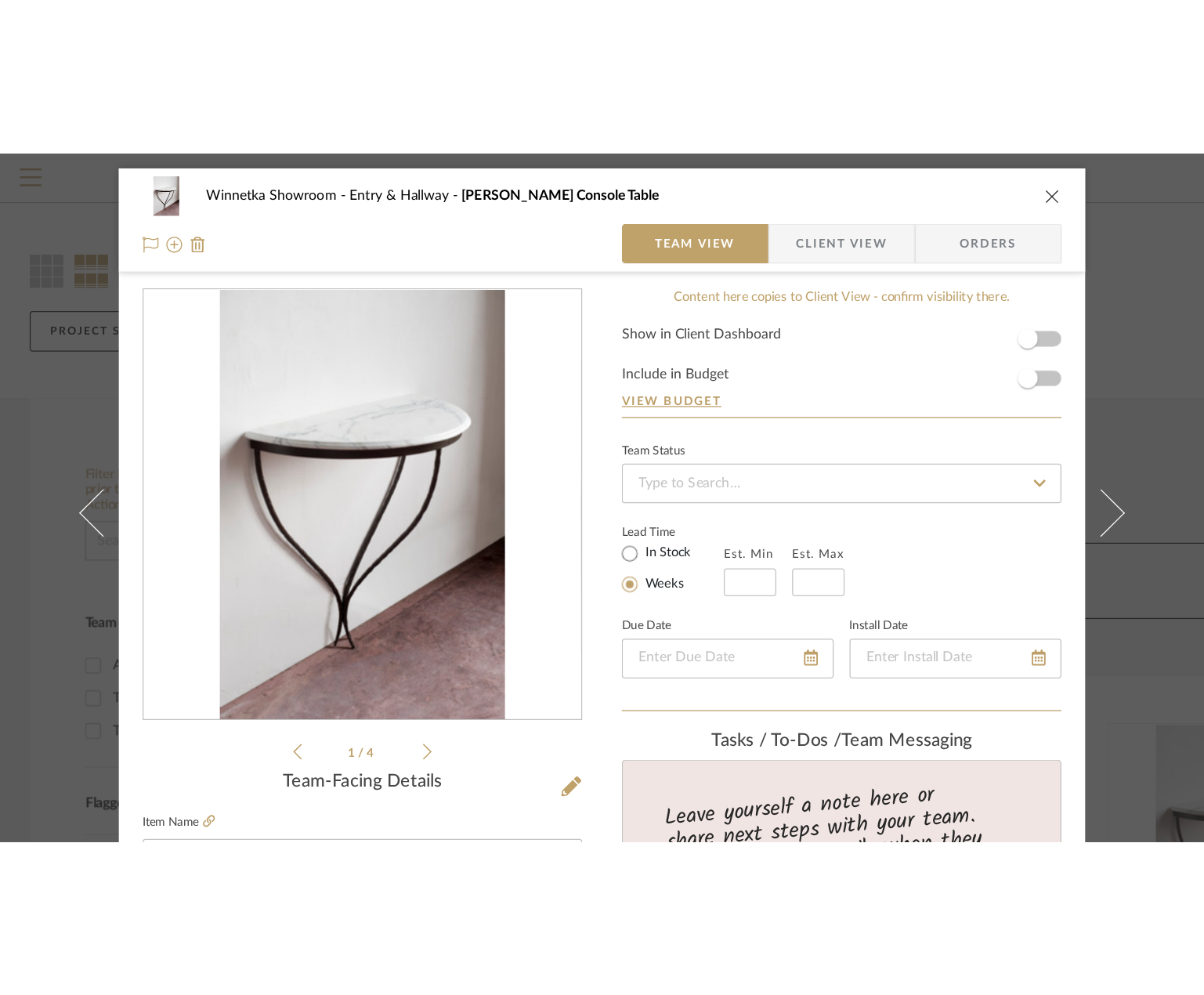 scroll, scrollTop: 0, scrollLeft: 0, axis: both 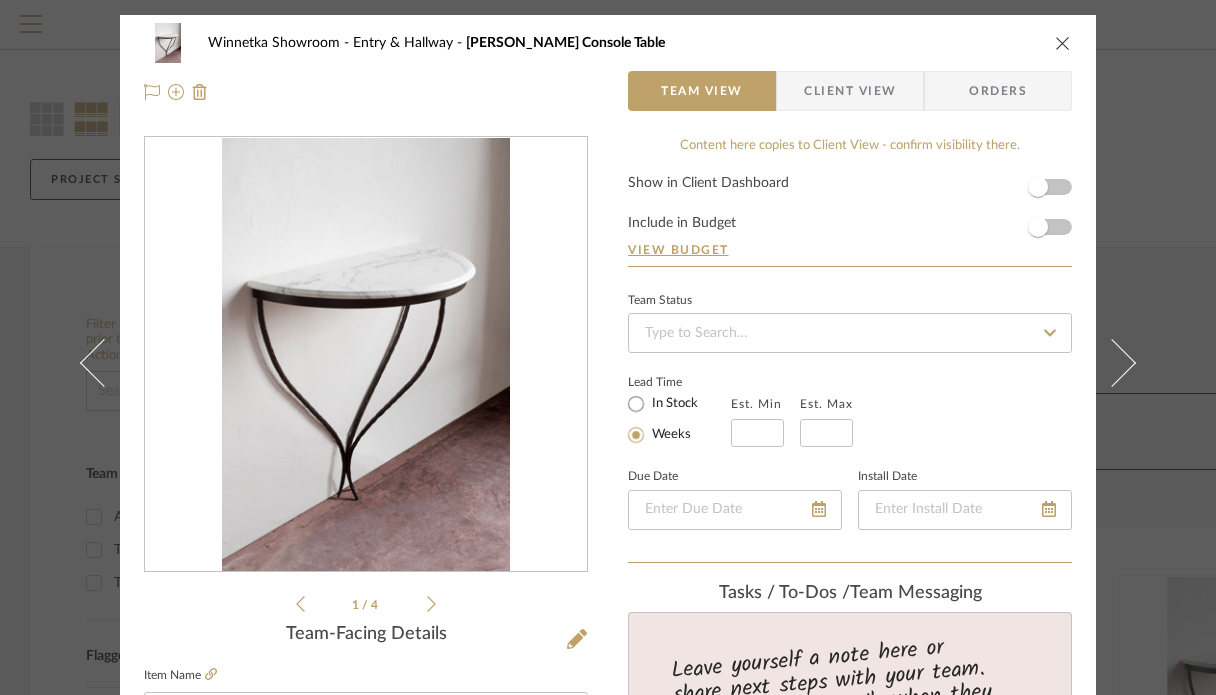 click at bounding box center [1063, 43] 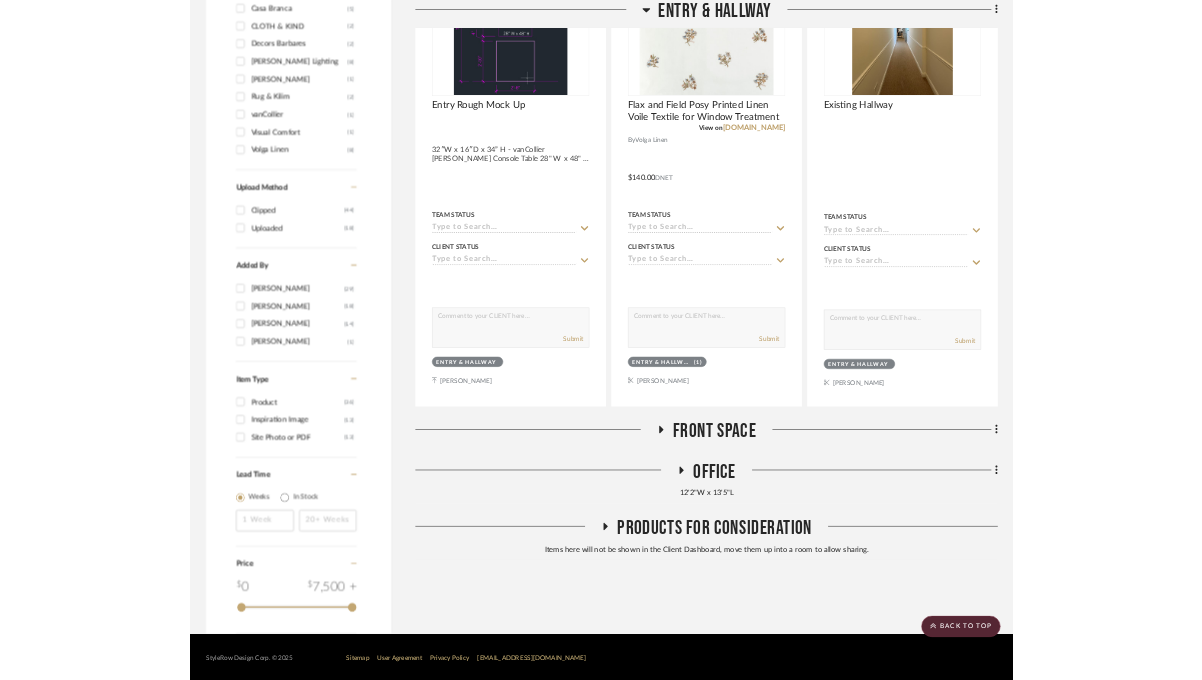 scroll, scrollTop: 1634, scrollLeft: 0, axis: vertical 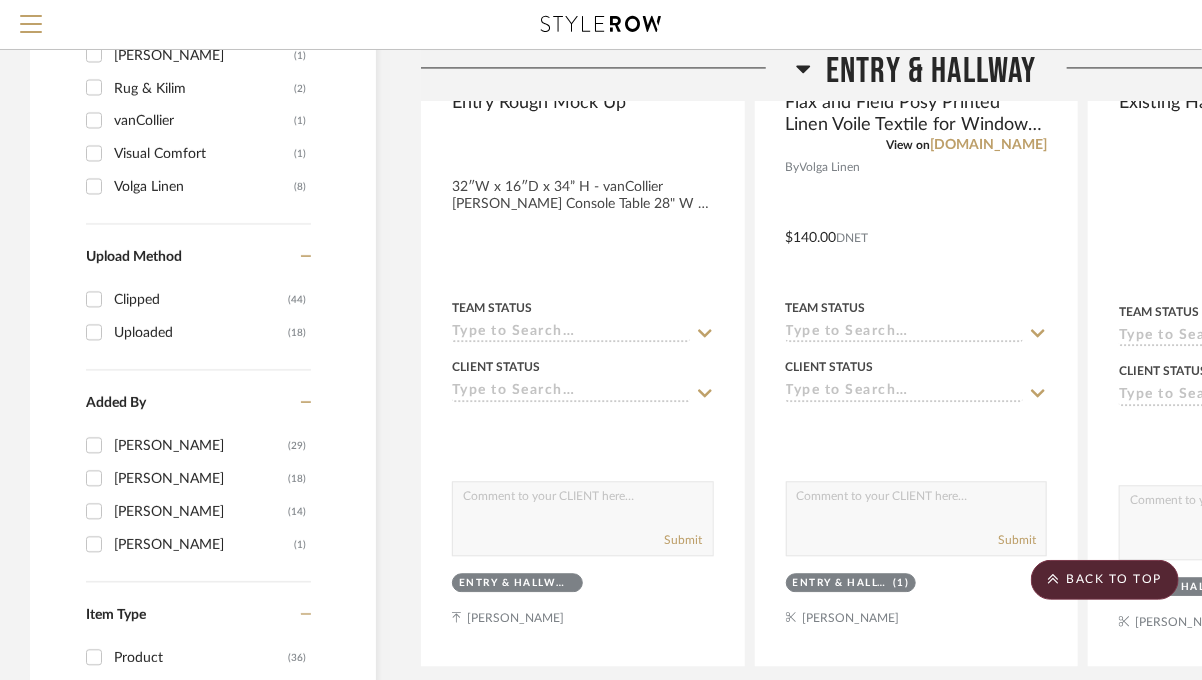 drag, startPoint x: 375, startPoint y: 628, endPoint x: 365, endPoint y: 735, distance: 107.46627 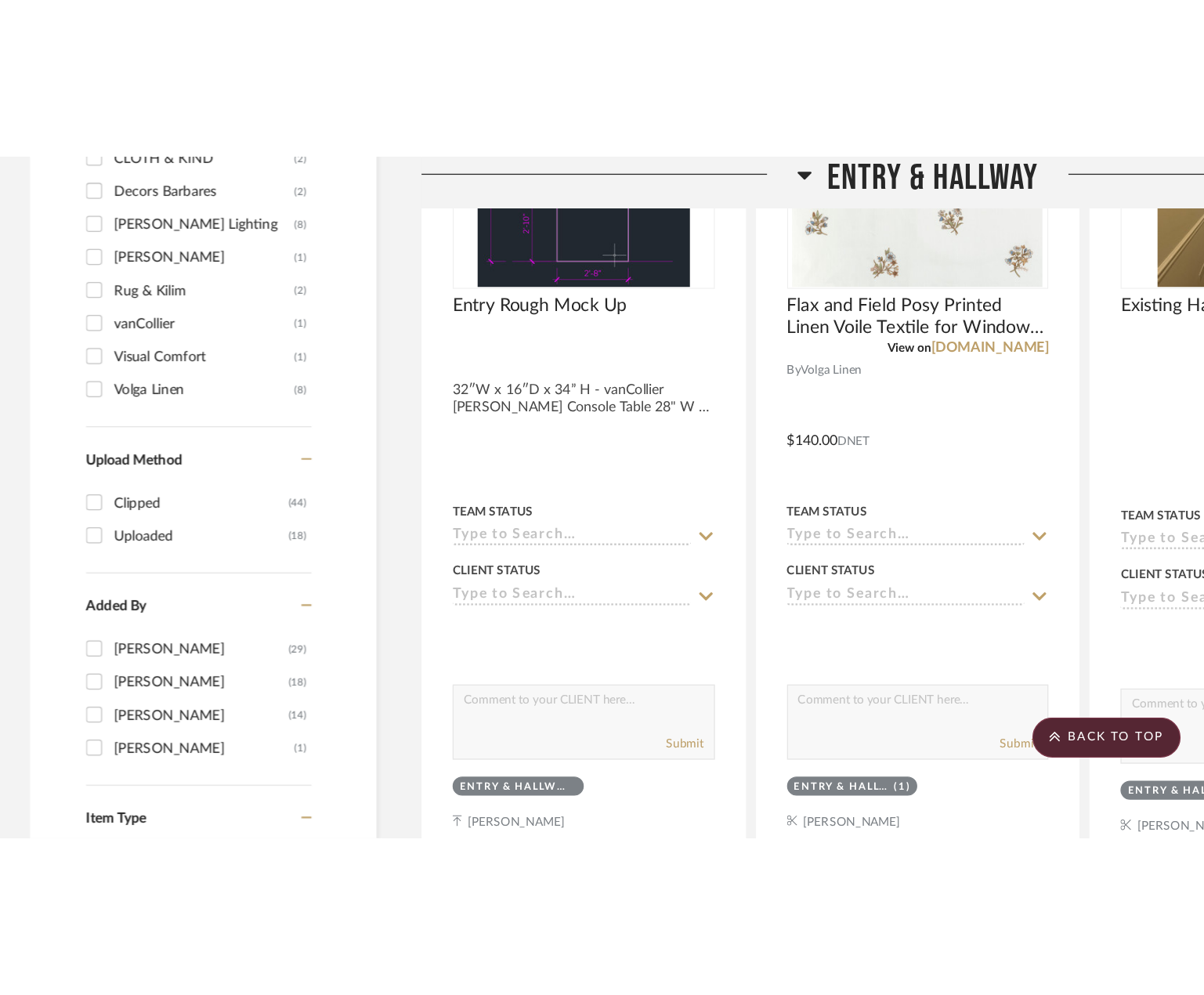 scroll, scrollTop: 1206, scrollLeft: 0, axis: vertical 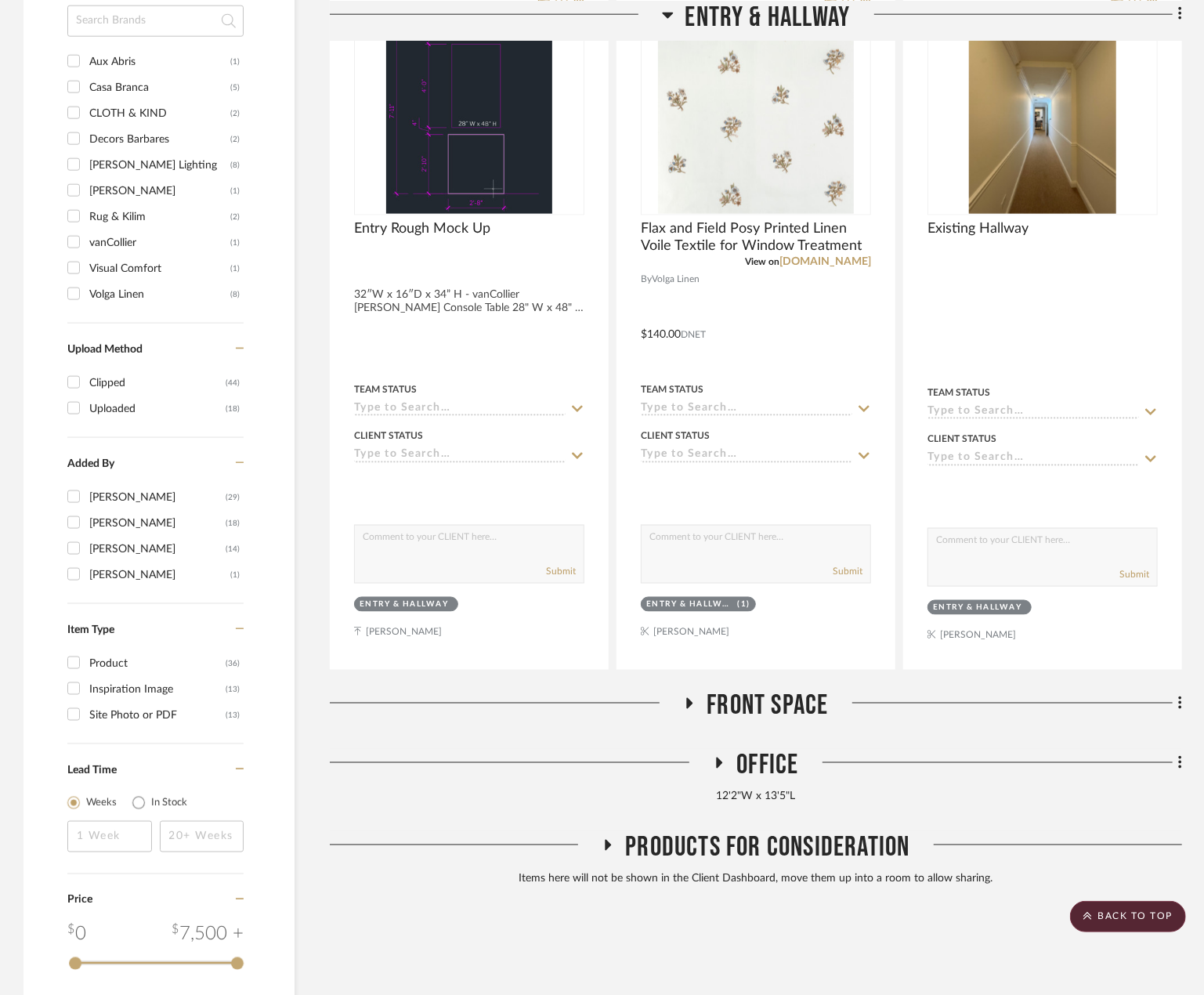 click 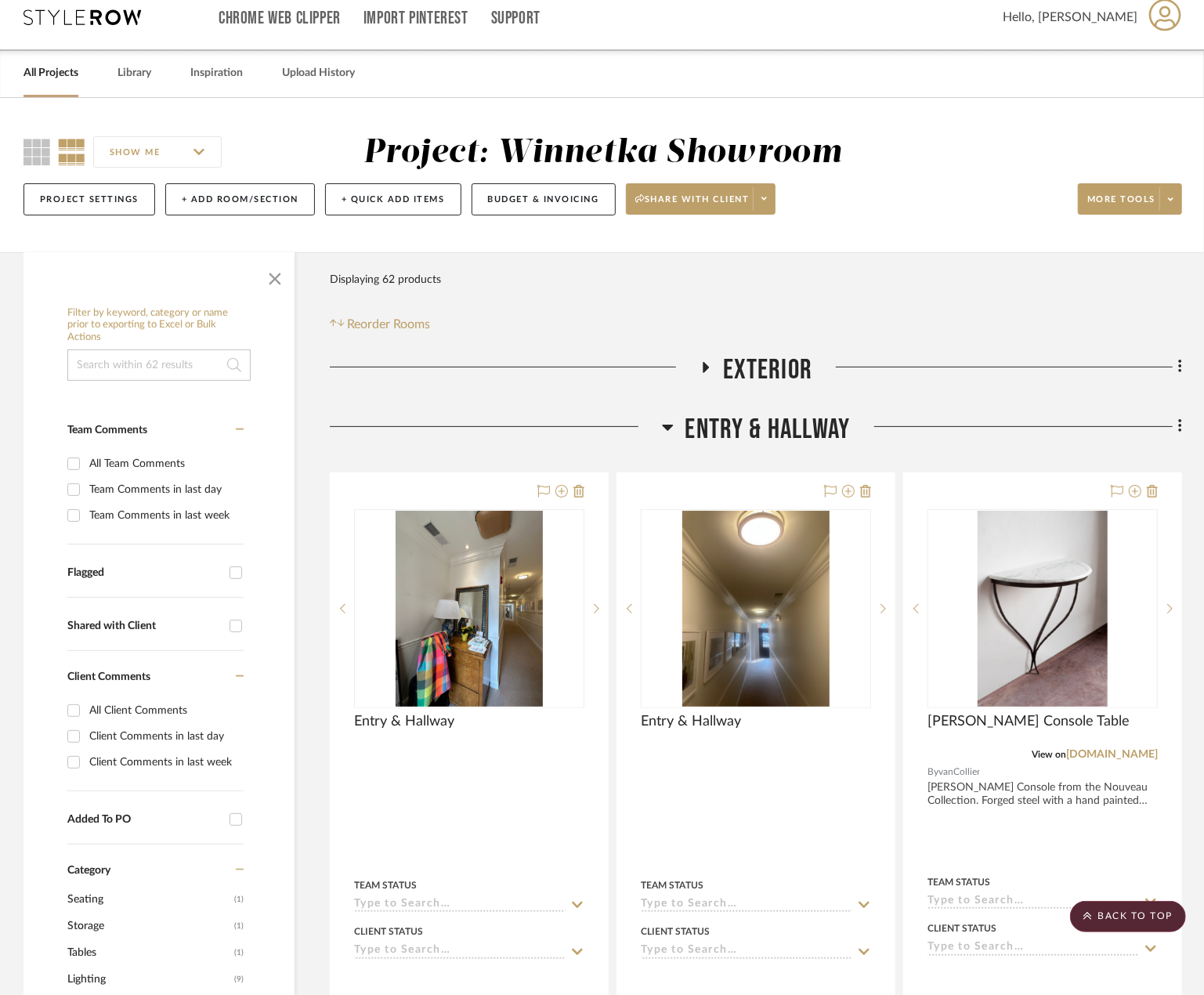 scroll, scrollTop: 0, scrollLeft: 0, axis: both 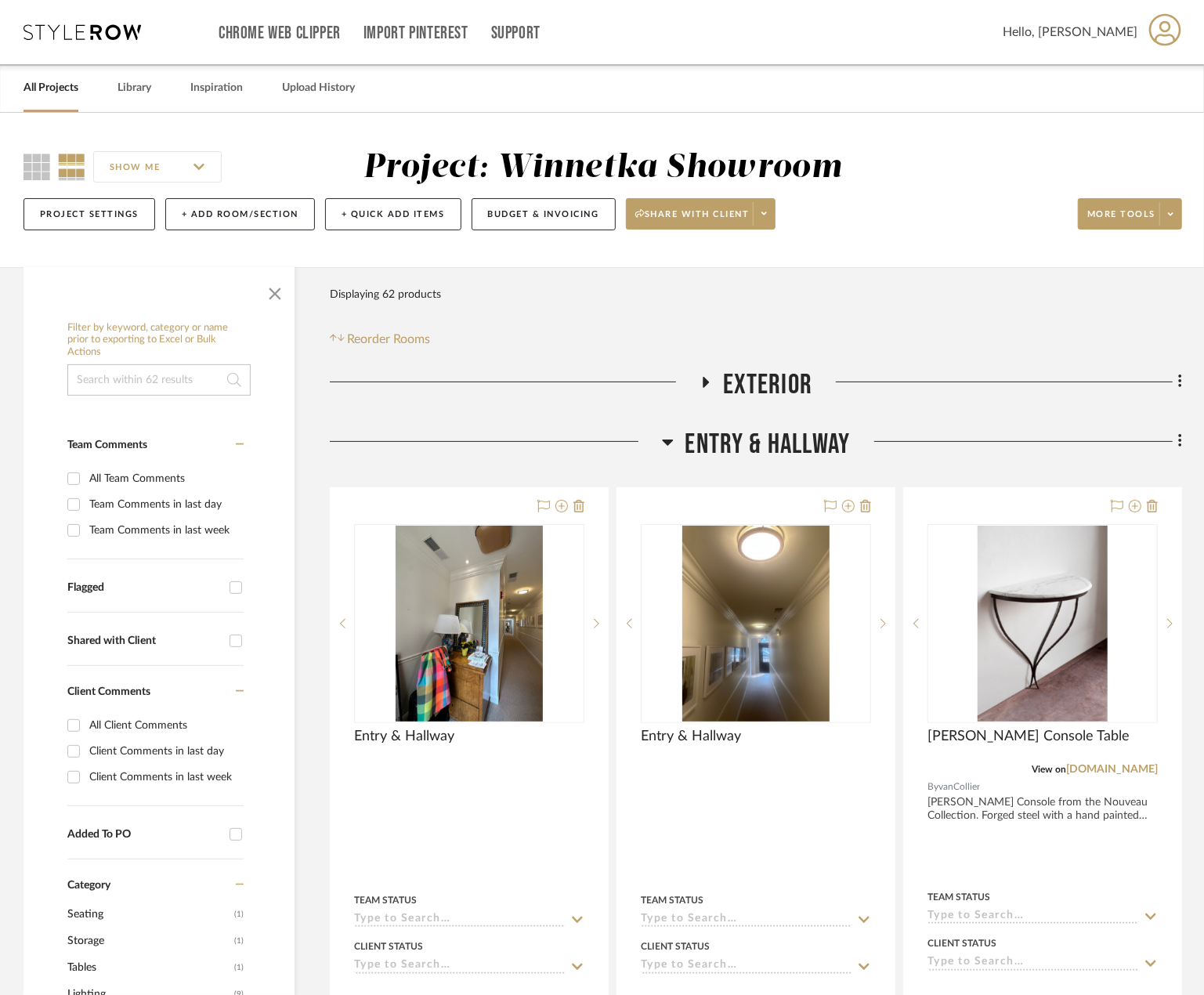 click on "All Projects" at bounding box center [51, 88] 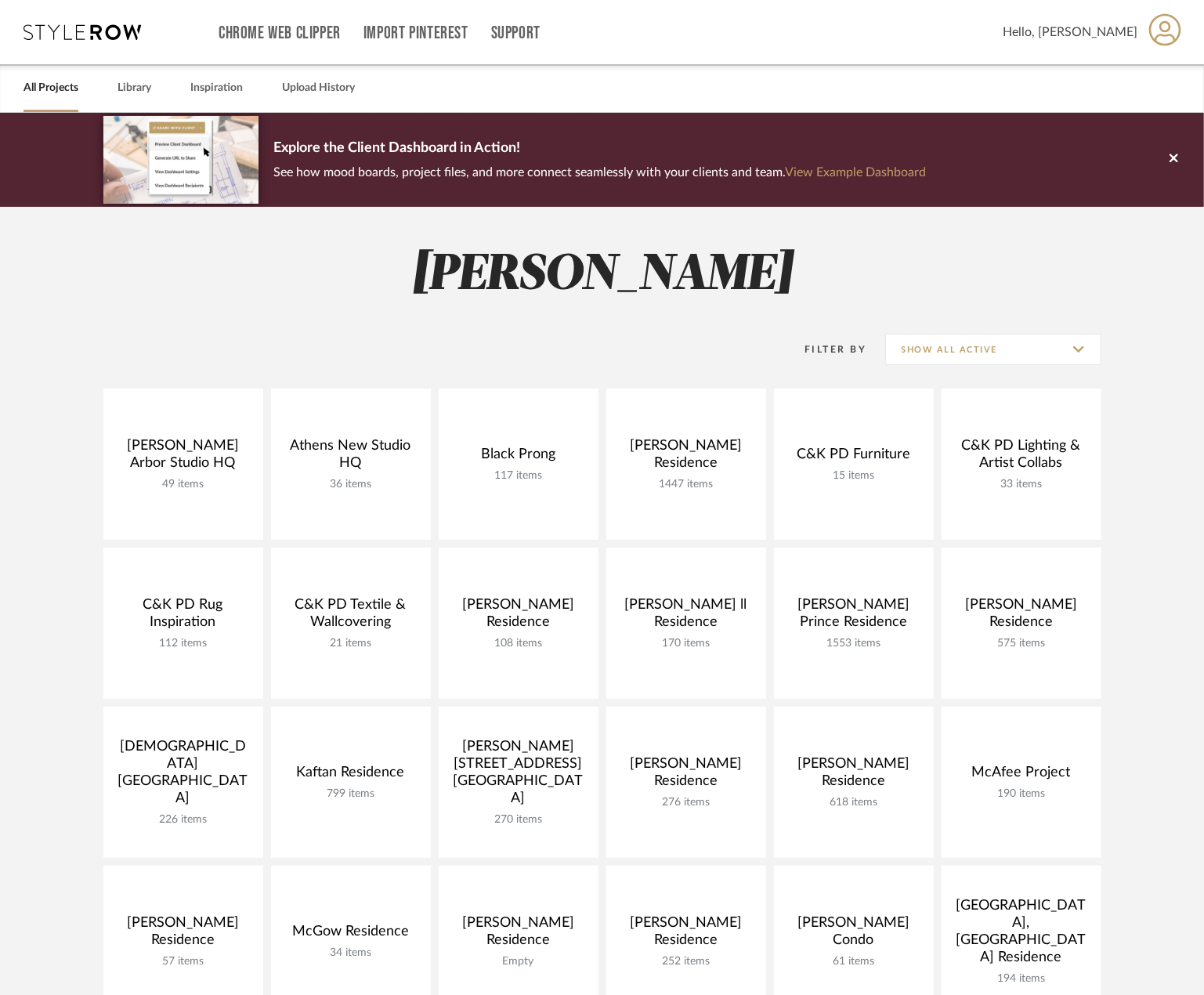 click on "[PERSON_NAME]" 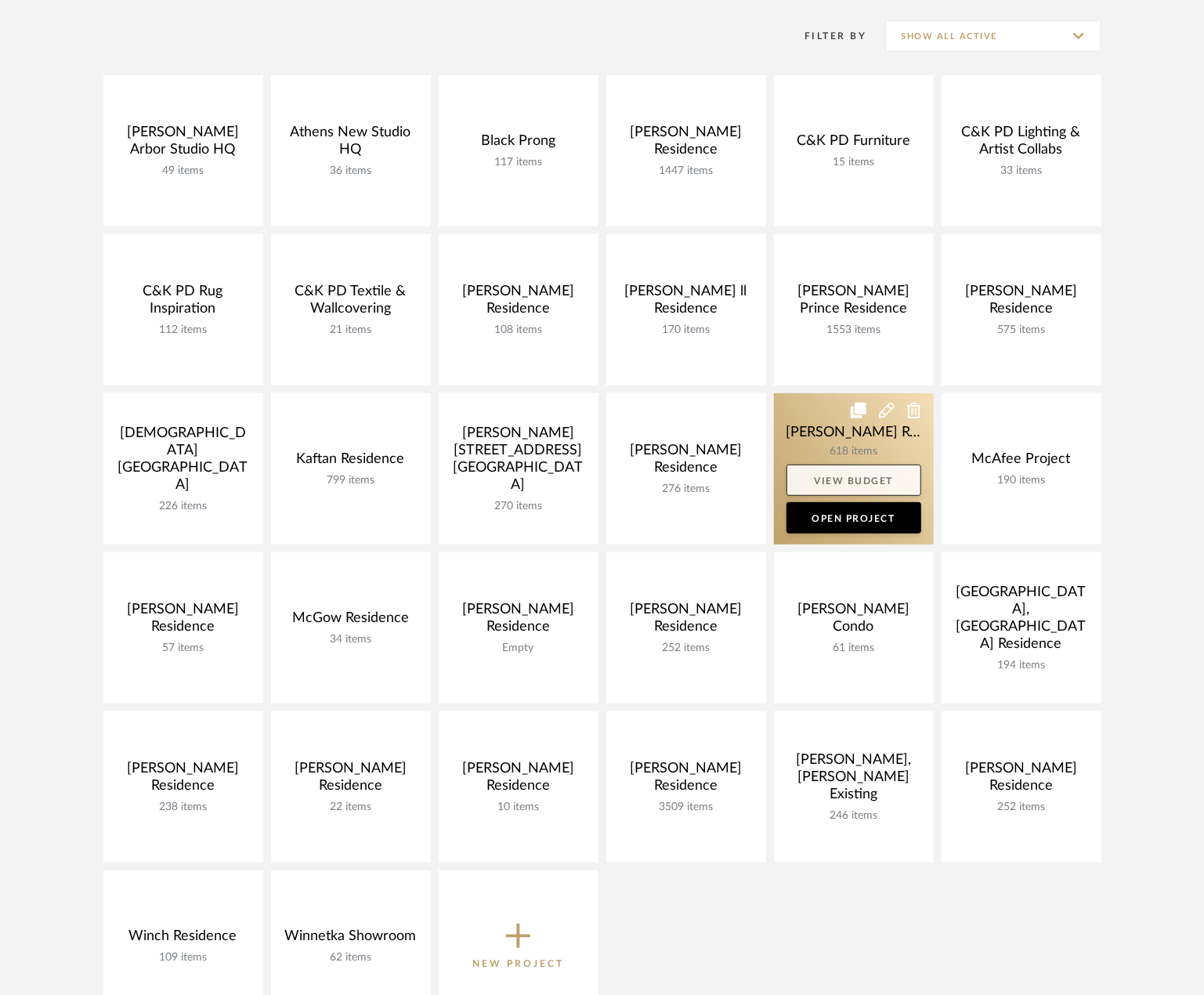 scroll, scrollTop: 235, scrollLeft: 0, axis: vertical 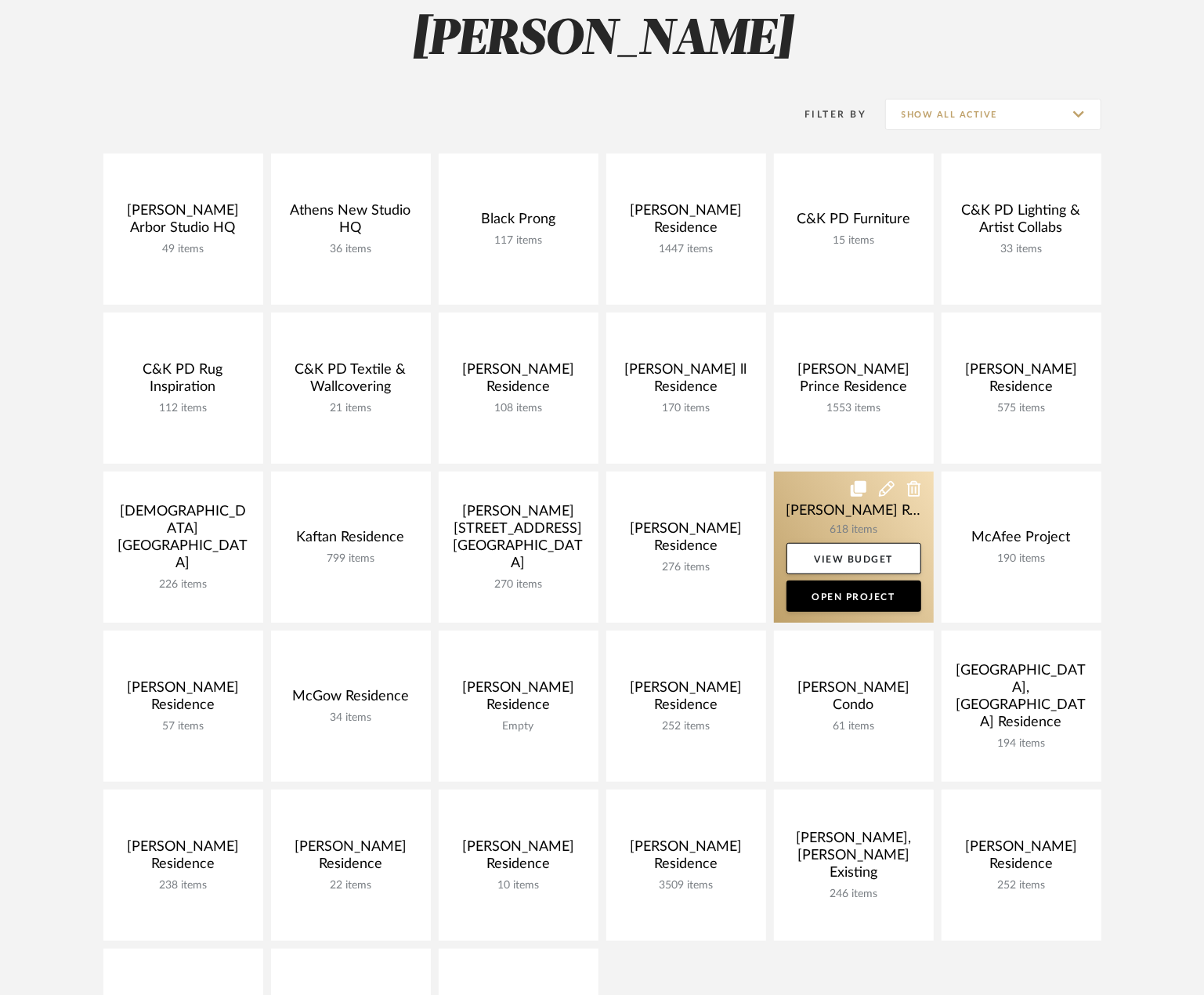 click 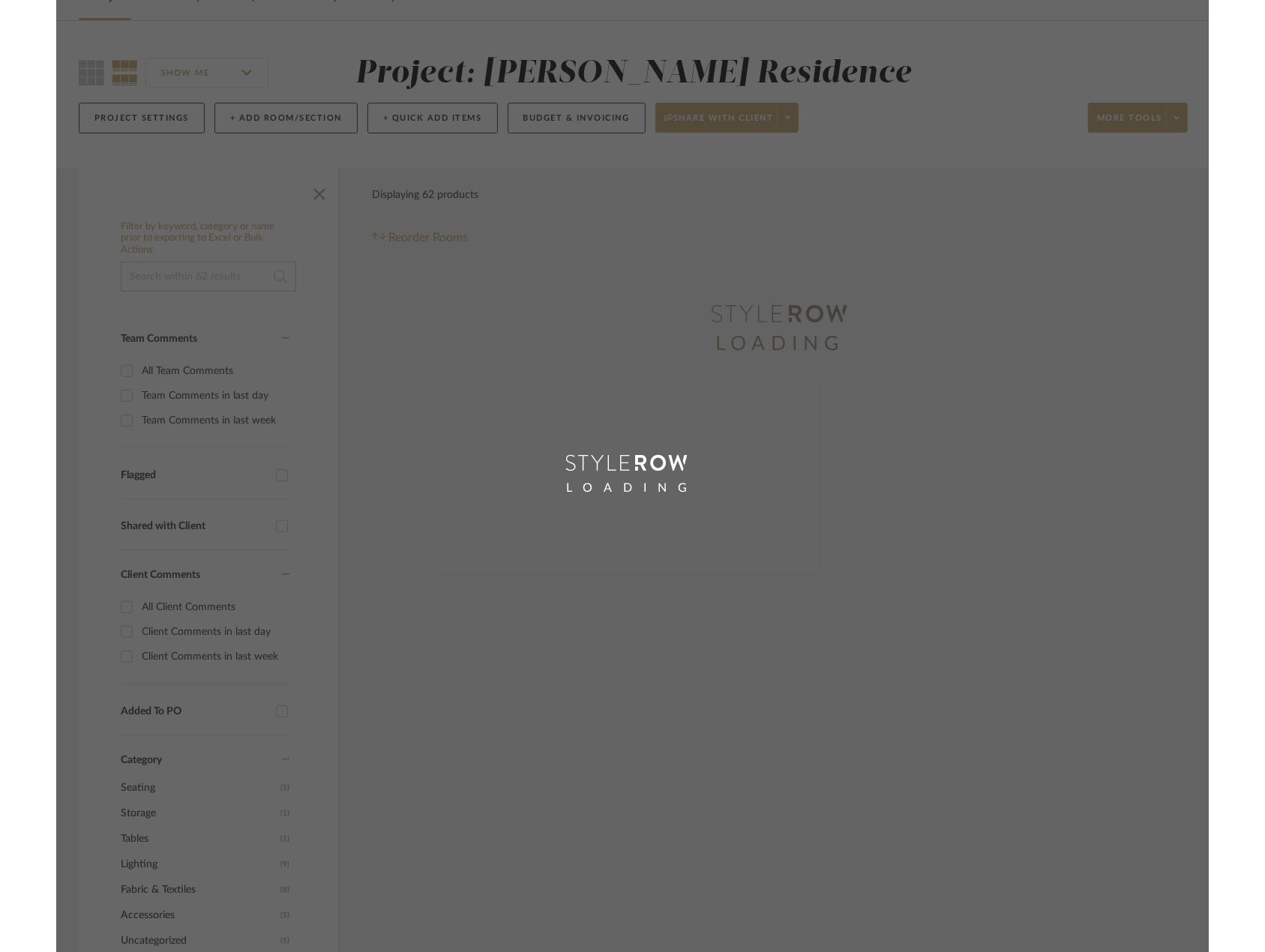 scroll, scrollTop: 0, scrollLeft: 0, axis: both 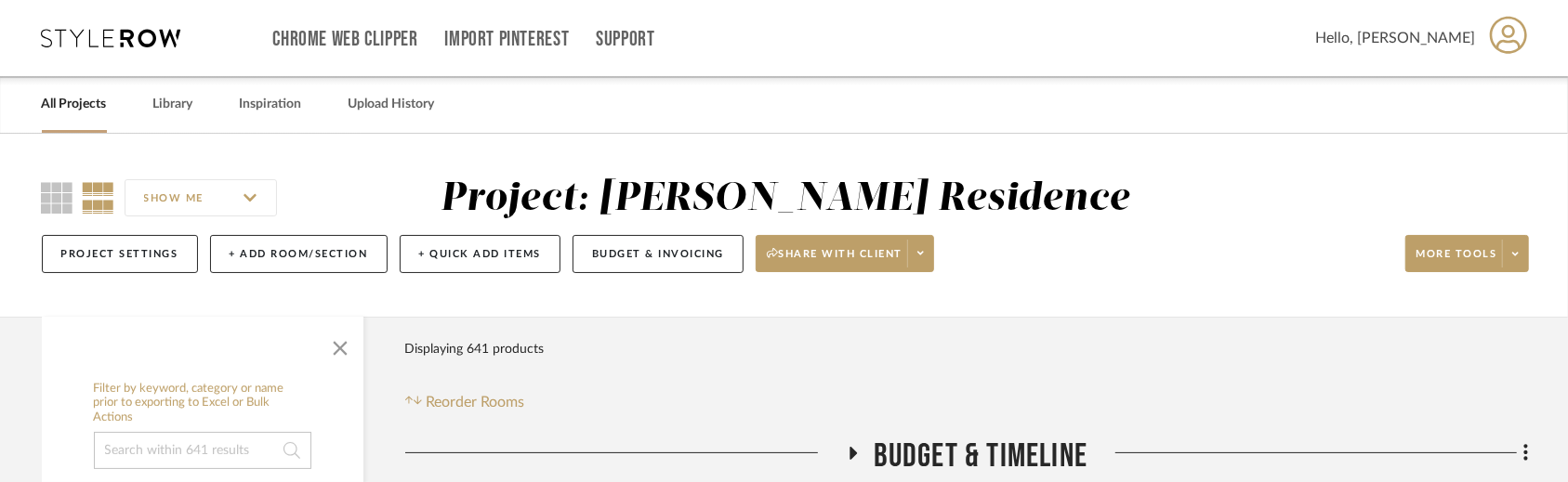 drag, startPoint x: 999, startPoint y: 475, endPoint x: 997, endPoint y: 515, distance: 40.04997 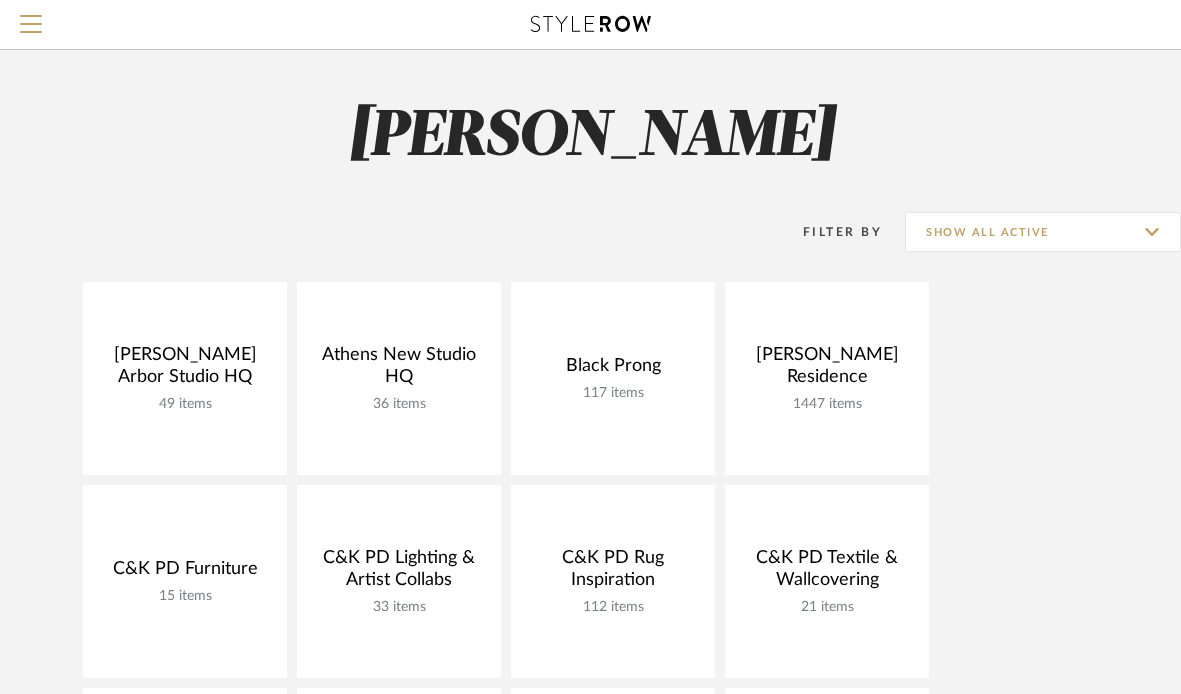 scroll, scrollTop: 200, scrollLeft: 0, axis: vertical 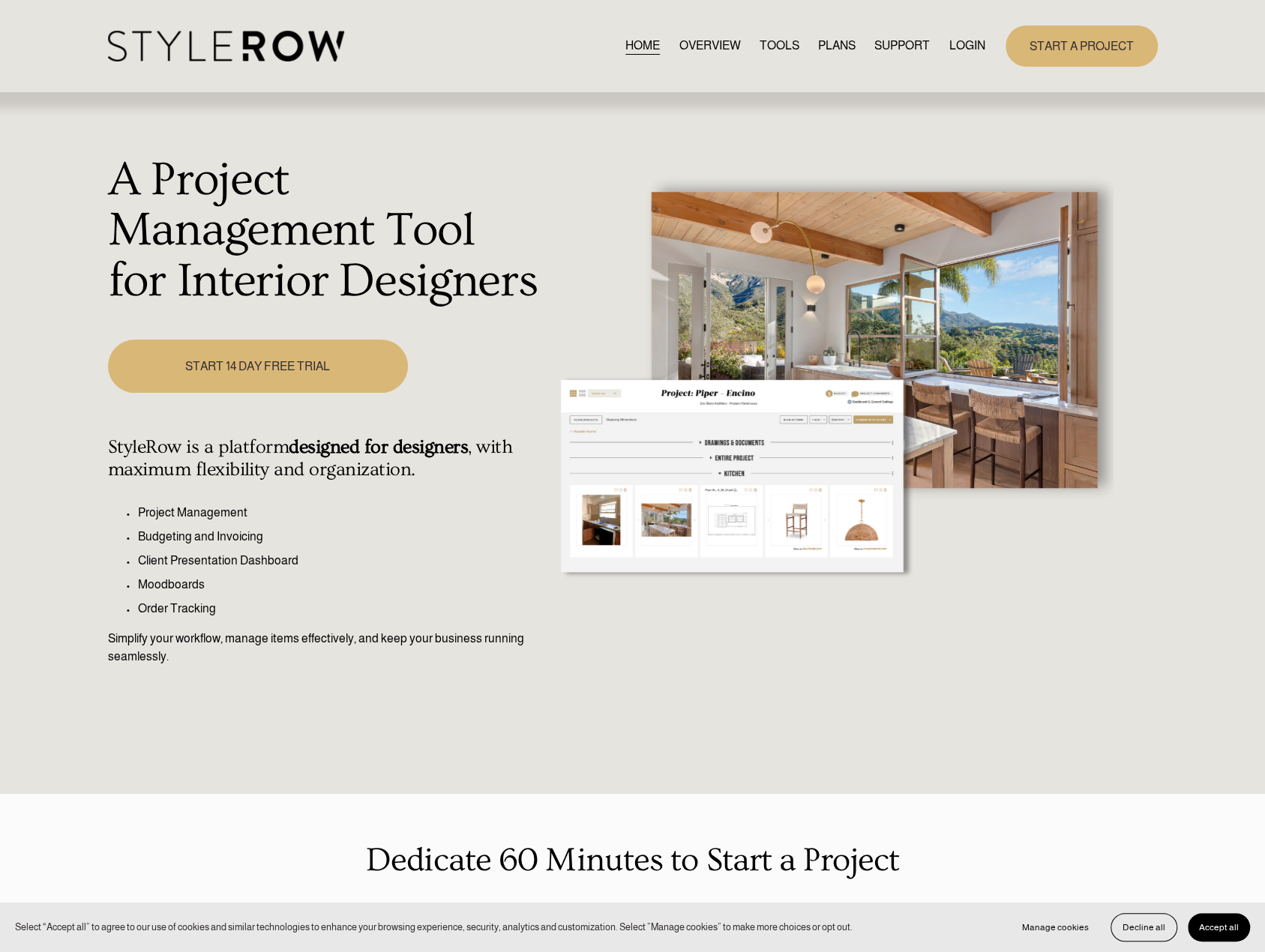 click on "LOGIN" at bounding box center (967, 46) 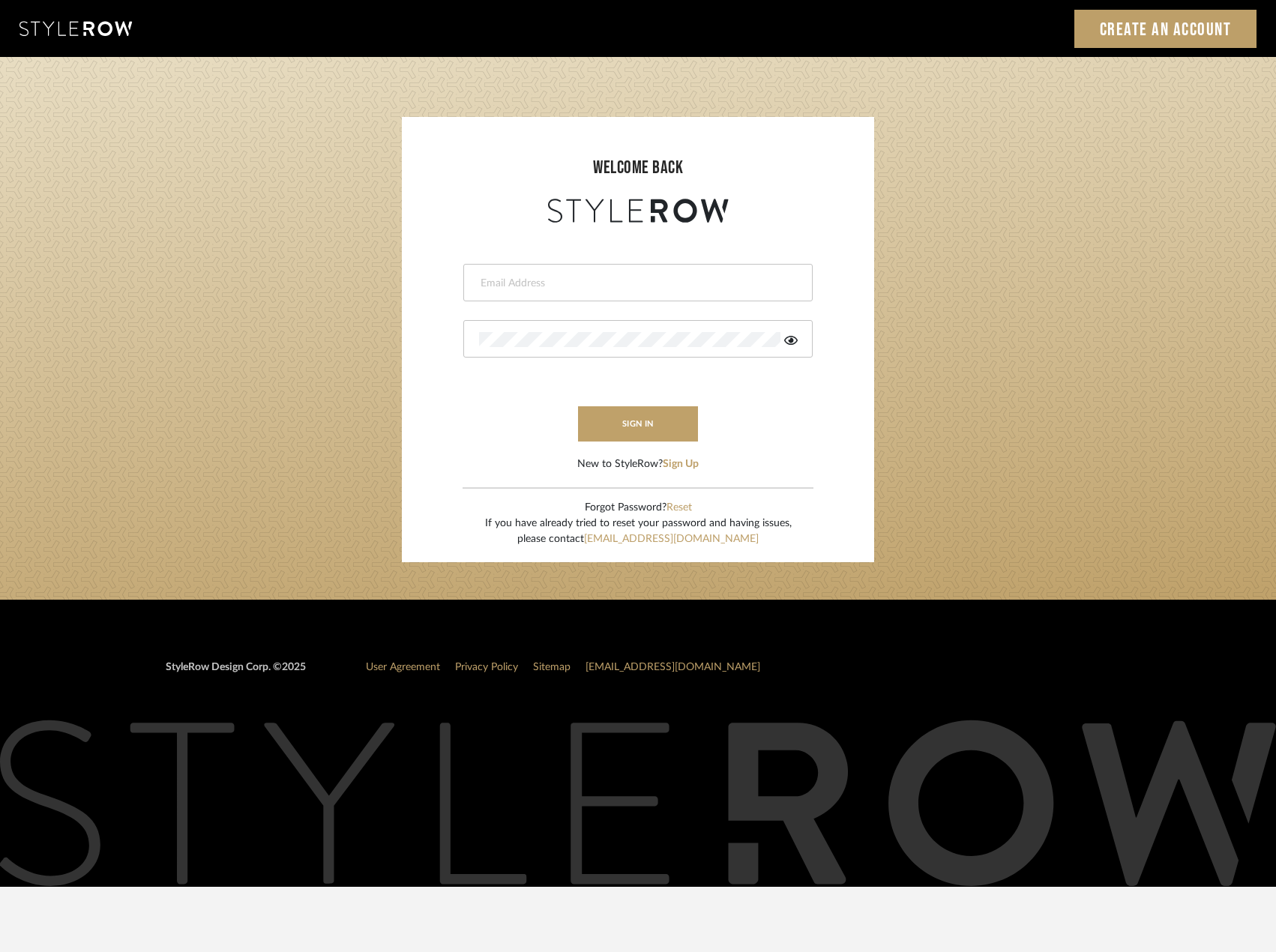 scroll, scrollTop: 0, scrollLeft: 0, axis: both 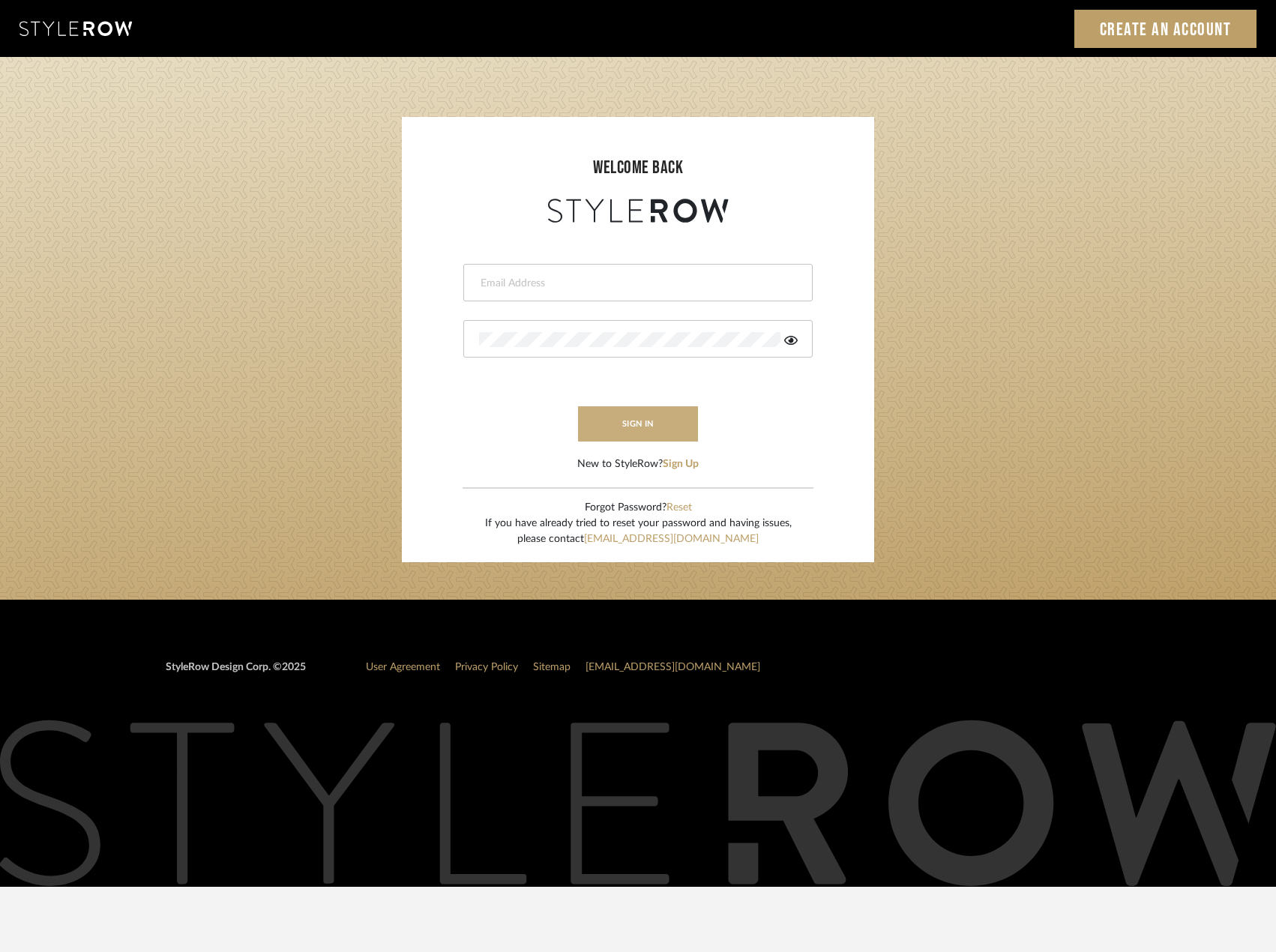 type on "katelyn@clothandkind.com" 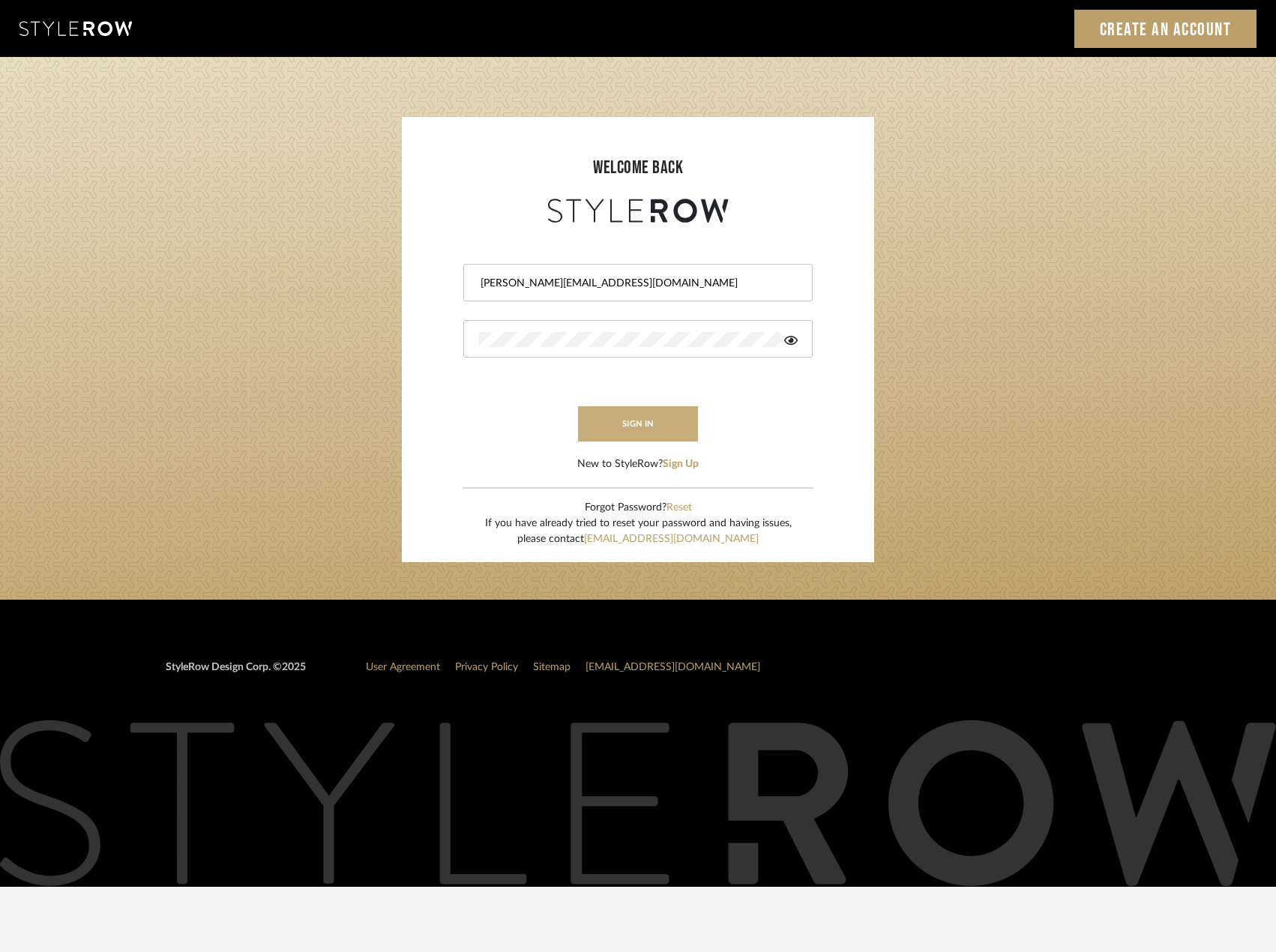 click on "sign in" at bounding box center [638, 424] 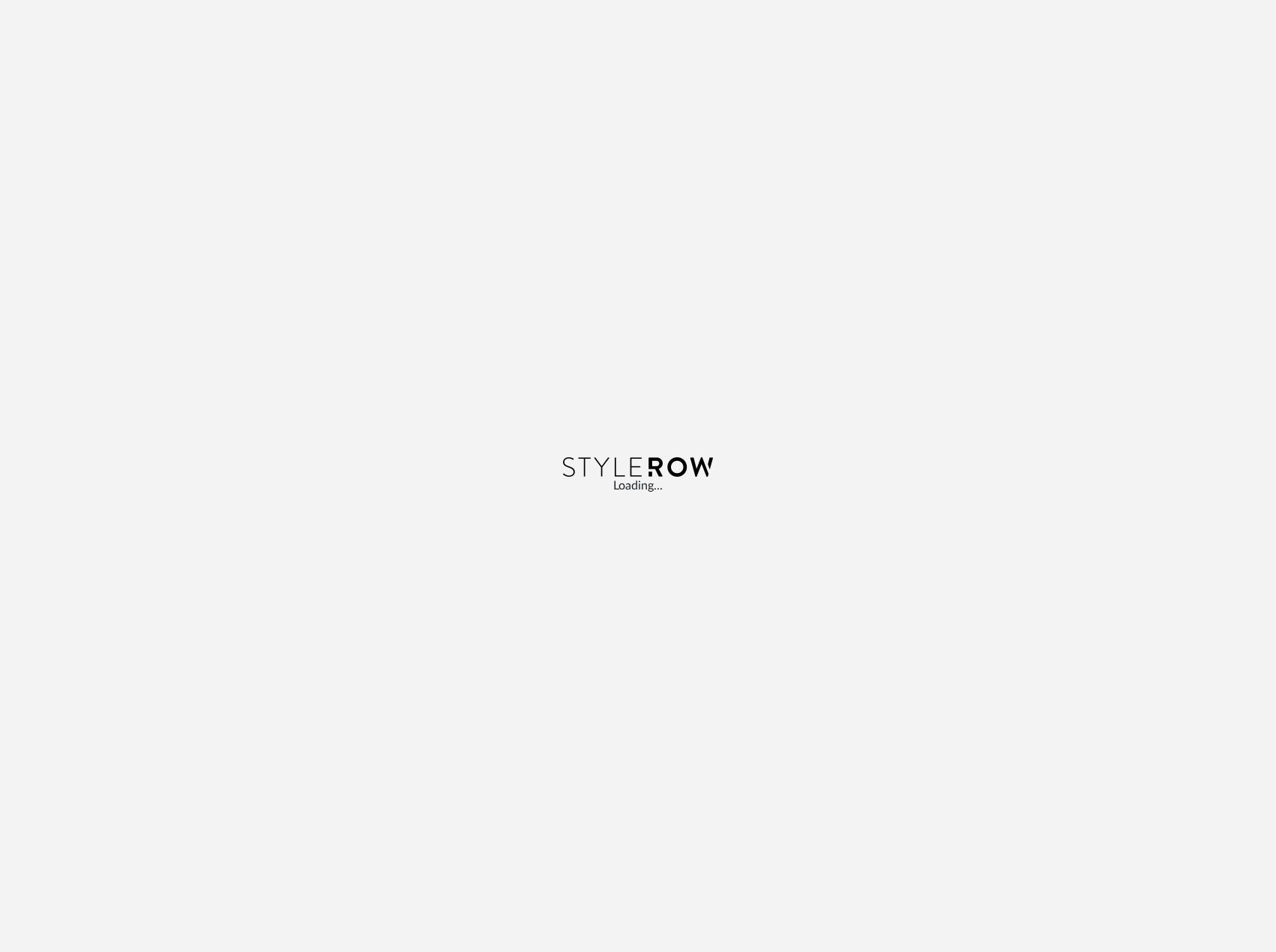 scroll, scrollTop: 0, scrollLeft: 0, axis: both 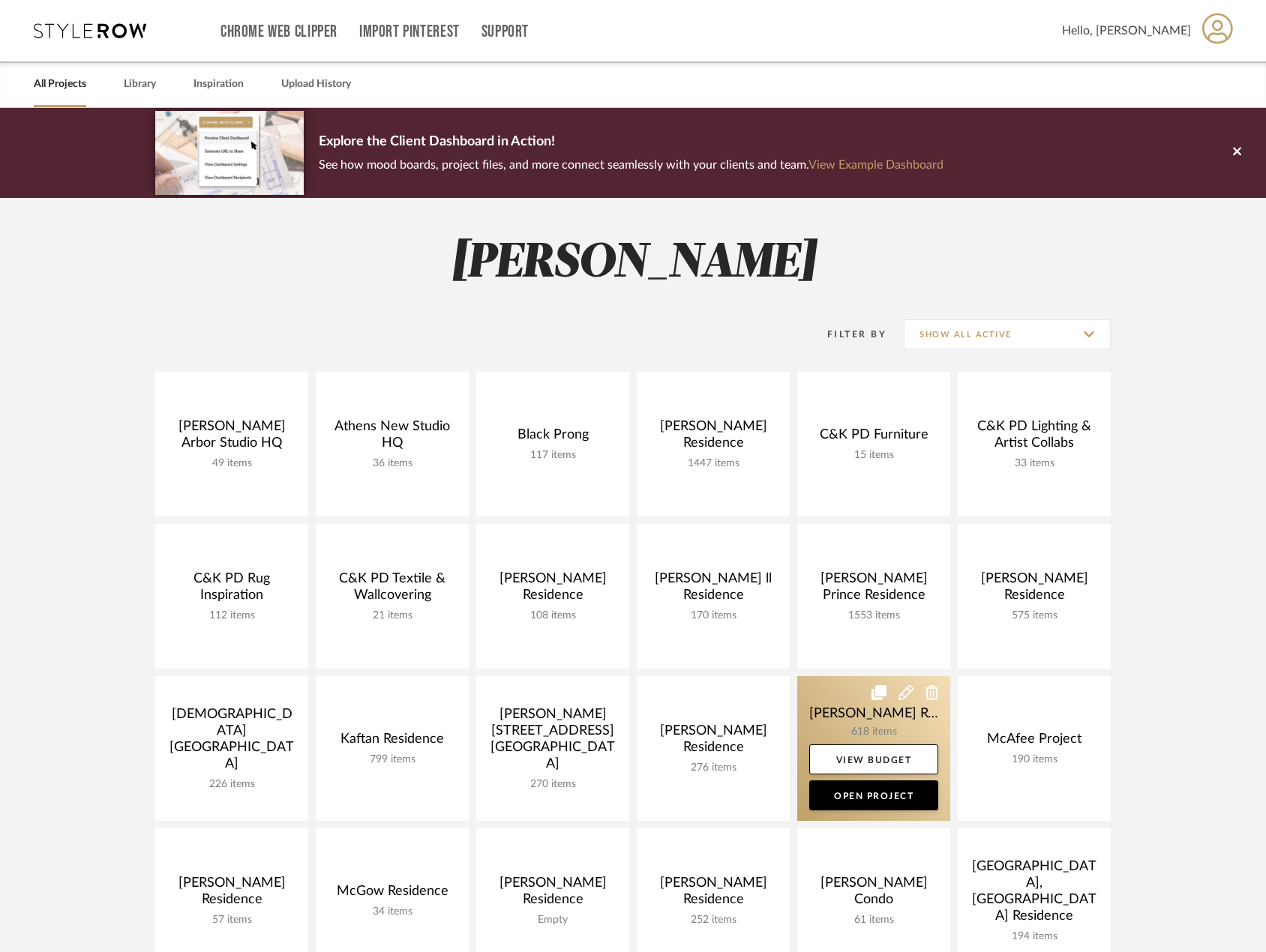 click 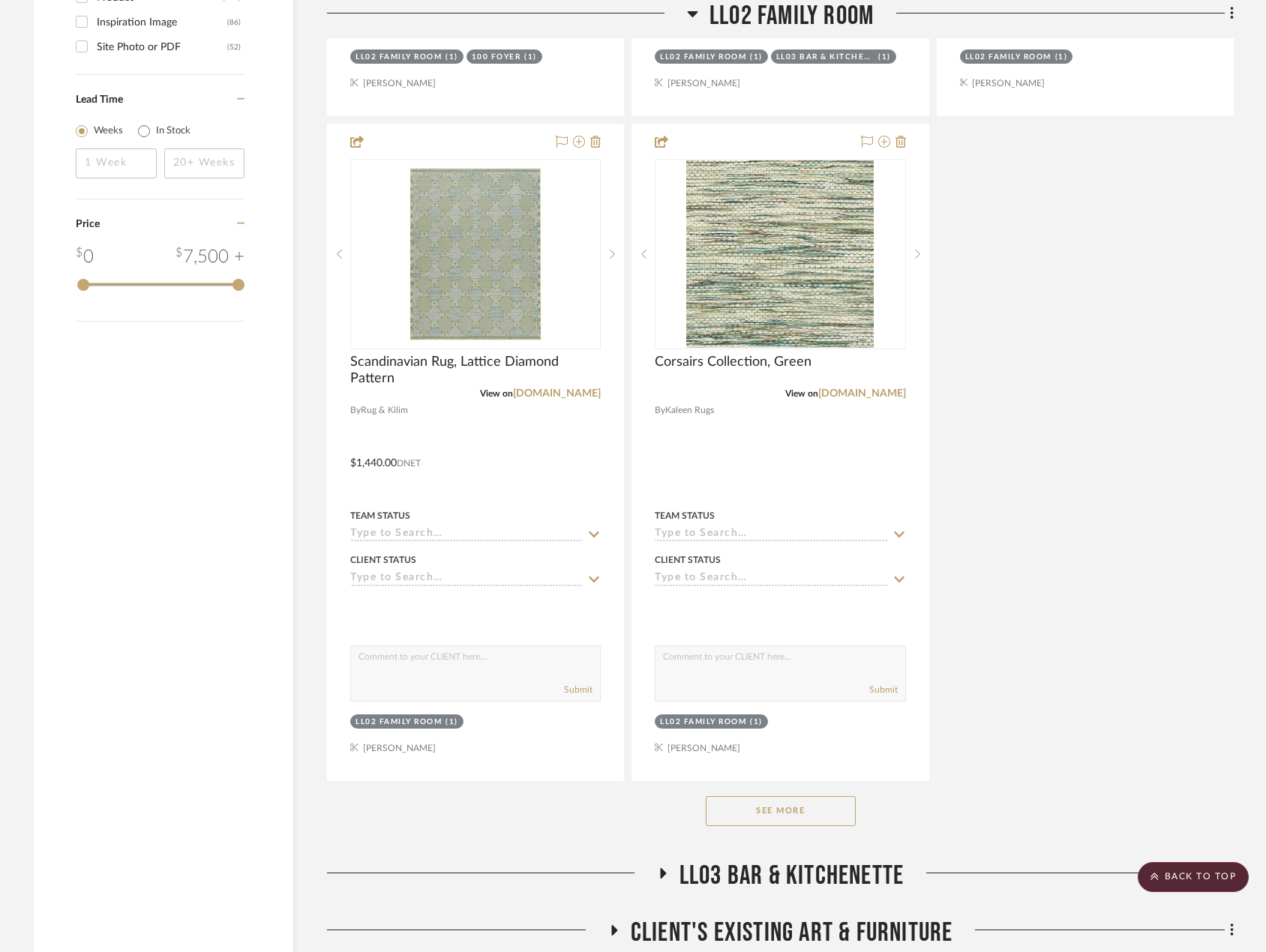 scroll, scrollTop: 2324, scrollLeft: 0, axis: vertical 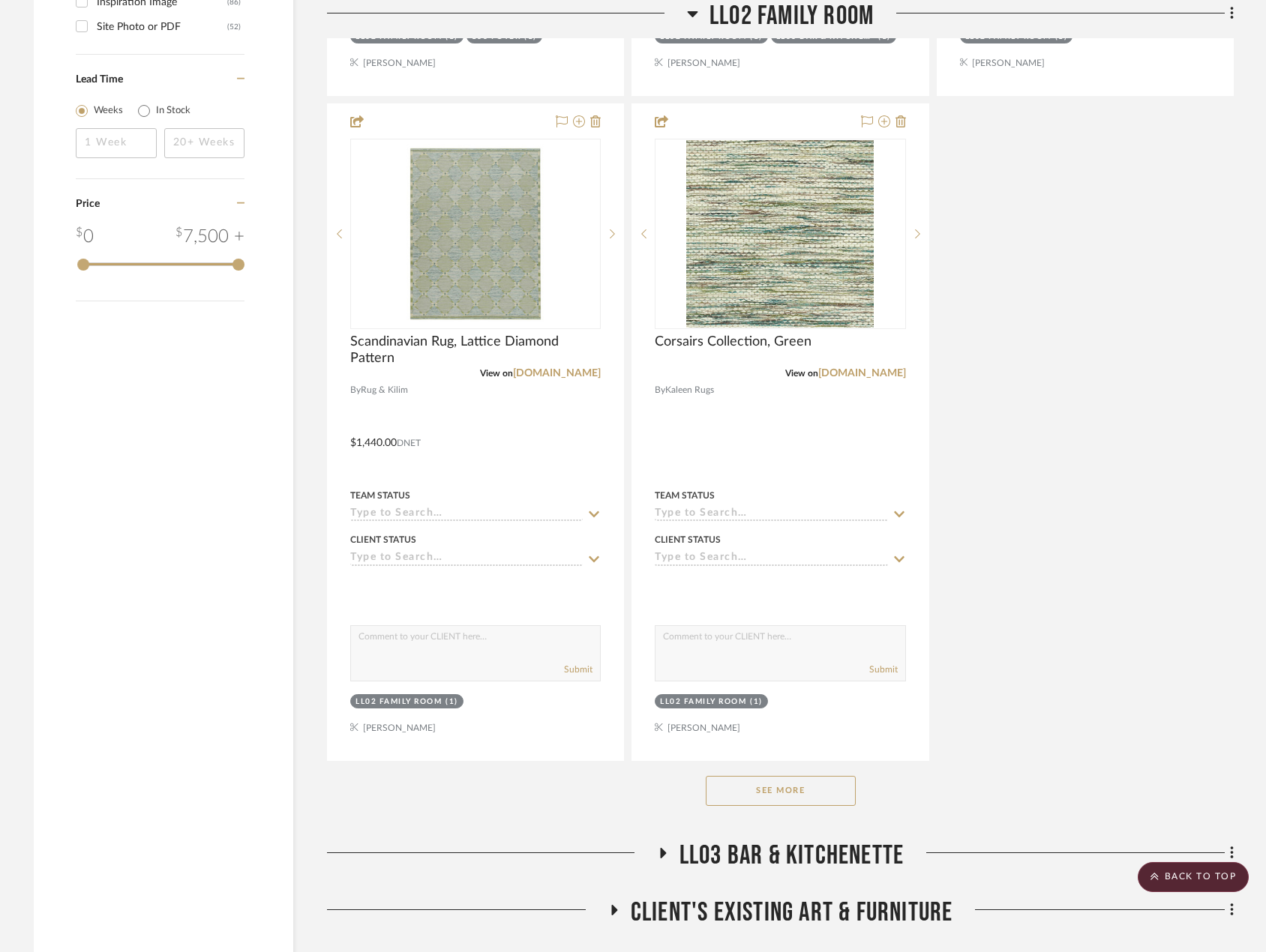 click on "See More" 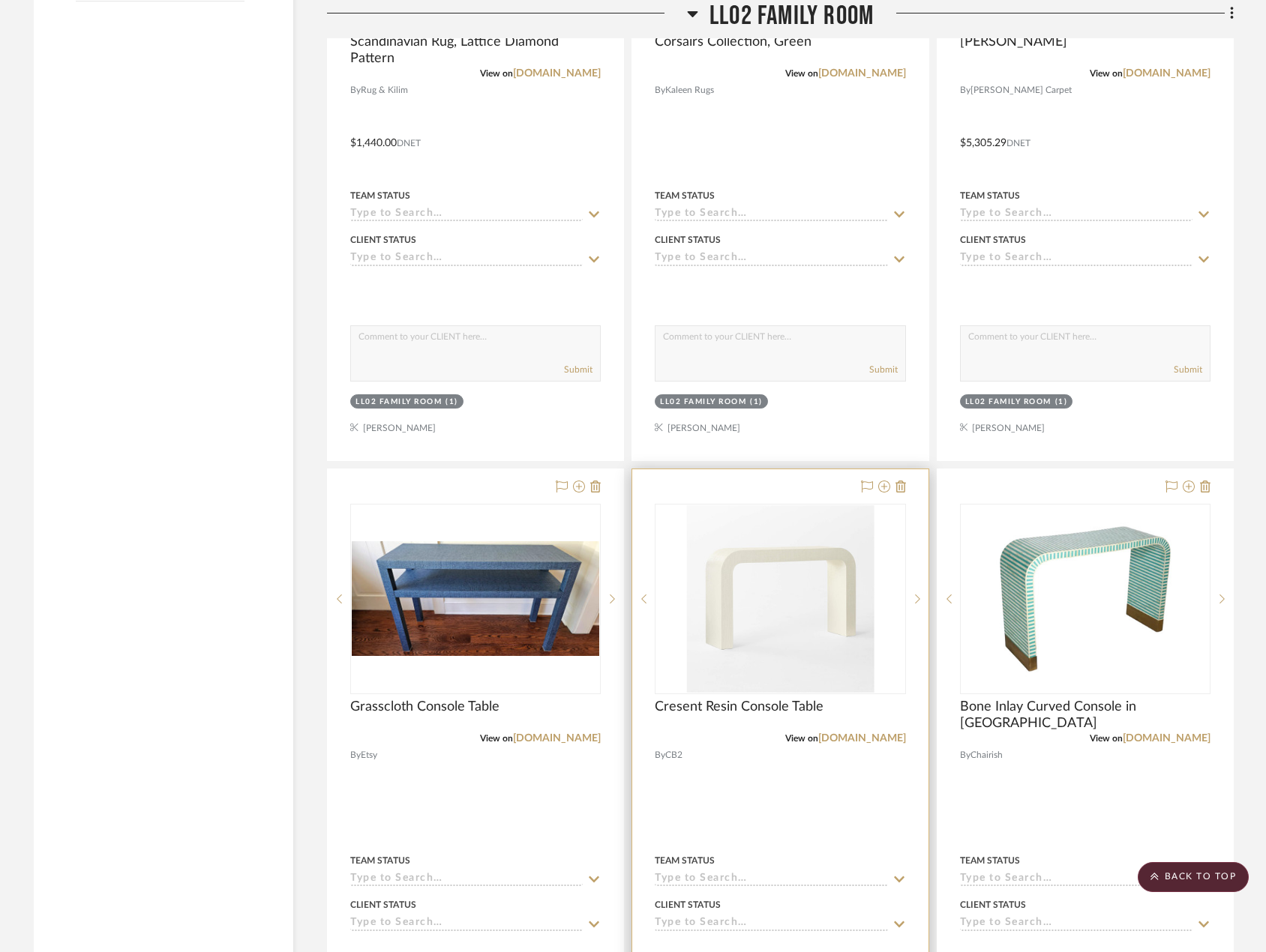 scroll, scrollTop: 2849, scrollLeft: 0, axis: vertical 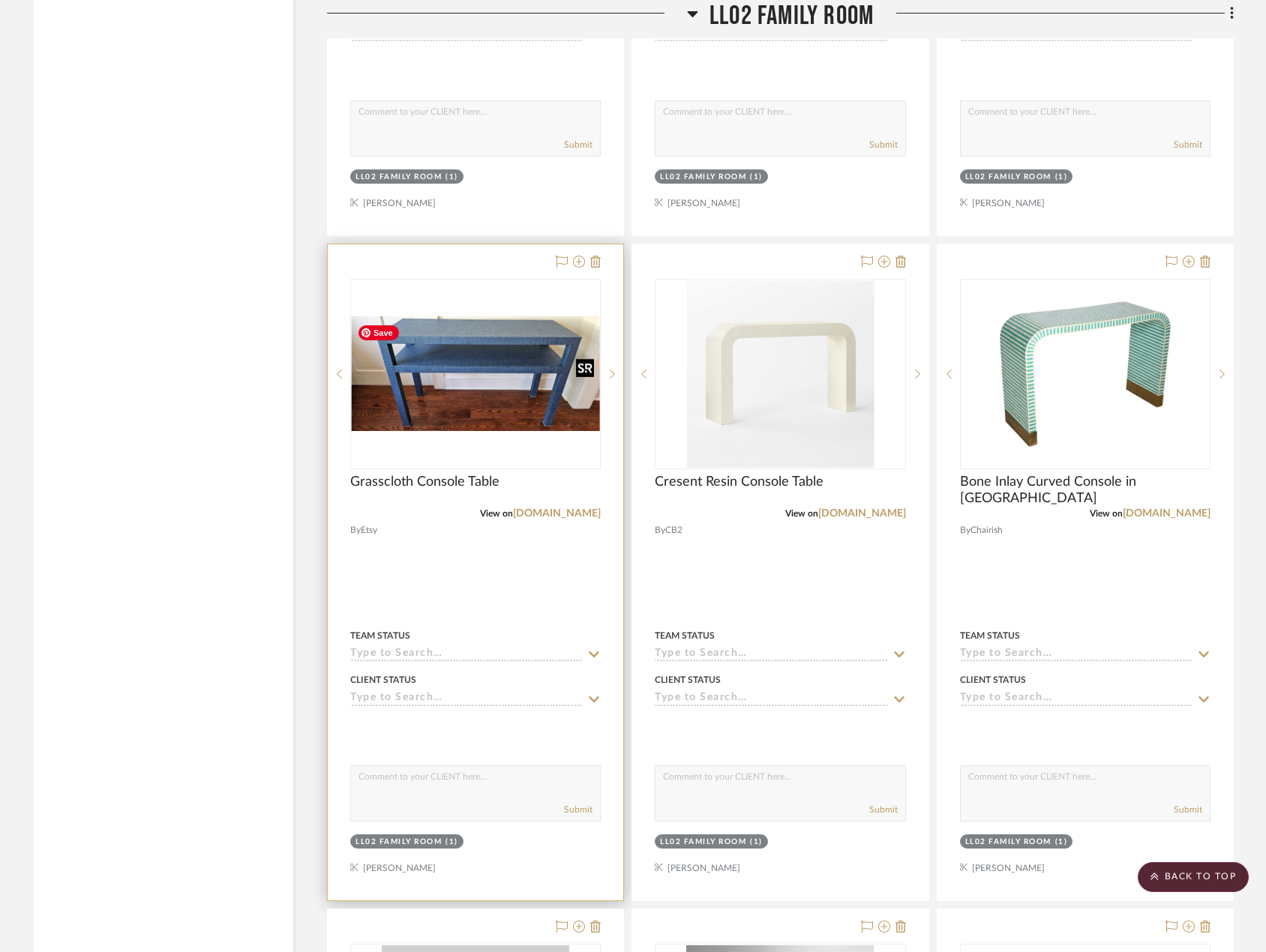 click at bounding box center (0, 0) 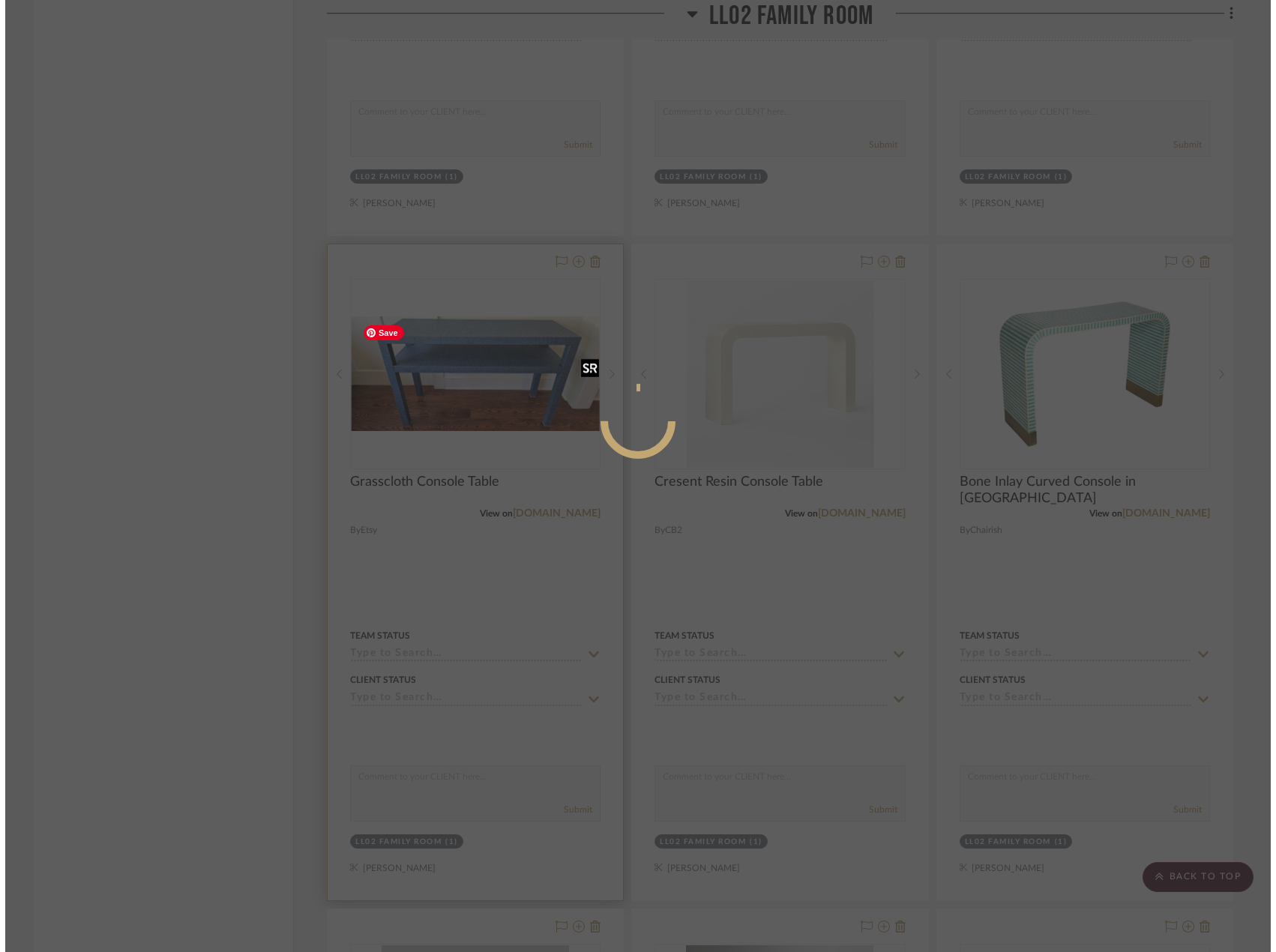 scroll, scrollTop: 0, scrollLeft: 0, axis: both 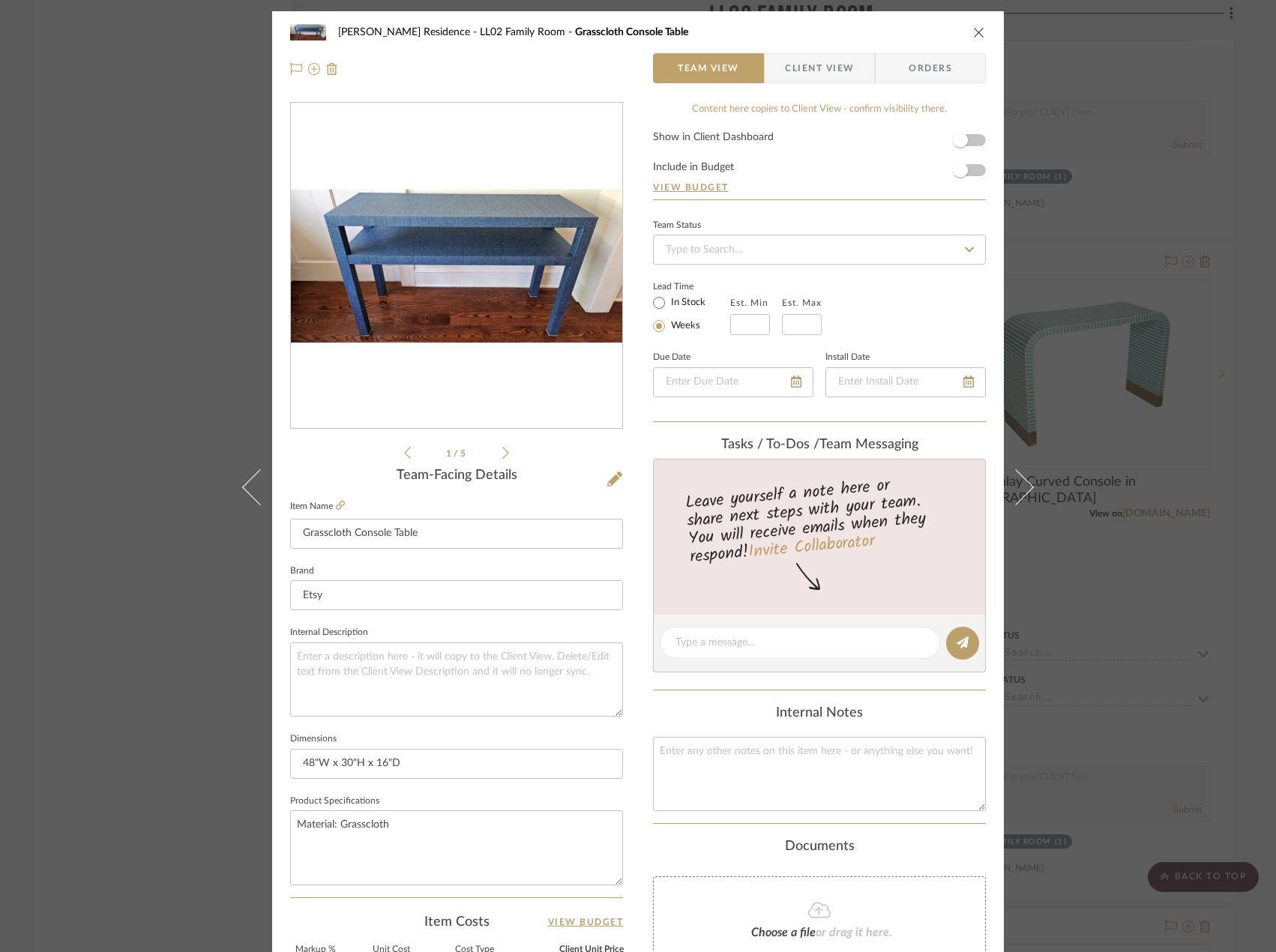 click on "[PERSON_NAME] Residence LL02 Family Room Grasscloth Console Table Team View Client View Orders 1 / 5  Team-Facing Details   Item Name  Grasscloth Console Table  Brand  Etsy  Internal Description   Dimensions  48"W x 30"H x 16"D  Product Specifications  Material: Grasscloth  Item Costs   View Budget   Markup %  35%  Unit Cost  $0.00  Cost Type  DNET  Client Unit Price   $0.00   Quantity  1  Unit Type  Each  Subtotal   $0.00   Tax %  6%  Total Tax   $0.00   Shipping Cost  $0.00  Ship. Markup %  0% Taxable  Total Shipping   $0.00  Total Client Price  $0.00  Your Cost  $0.00  Your Margin  $0.00  Content here copies to Client View - confirm visibility there.  Show in Client Dashboard   Include in Budget   View Budget  Team Status  Lead Time  In Stock Weeks  Est. Min   Est. Max   Due Date   Install Date  Tasks / To-Dos /  team Messaging  Leave yourself a note here or share next steps with your team. You will receive emails when they
respond!  Invite Collaborator Internal Notes  Documents  Choose a file" at bounding box center (638, 666) 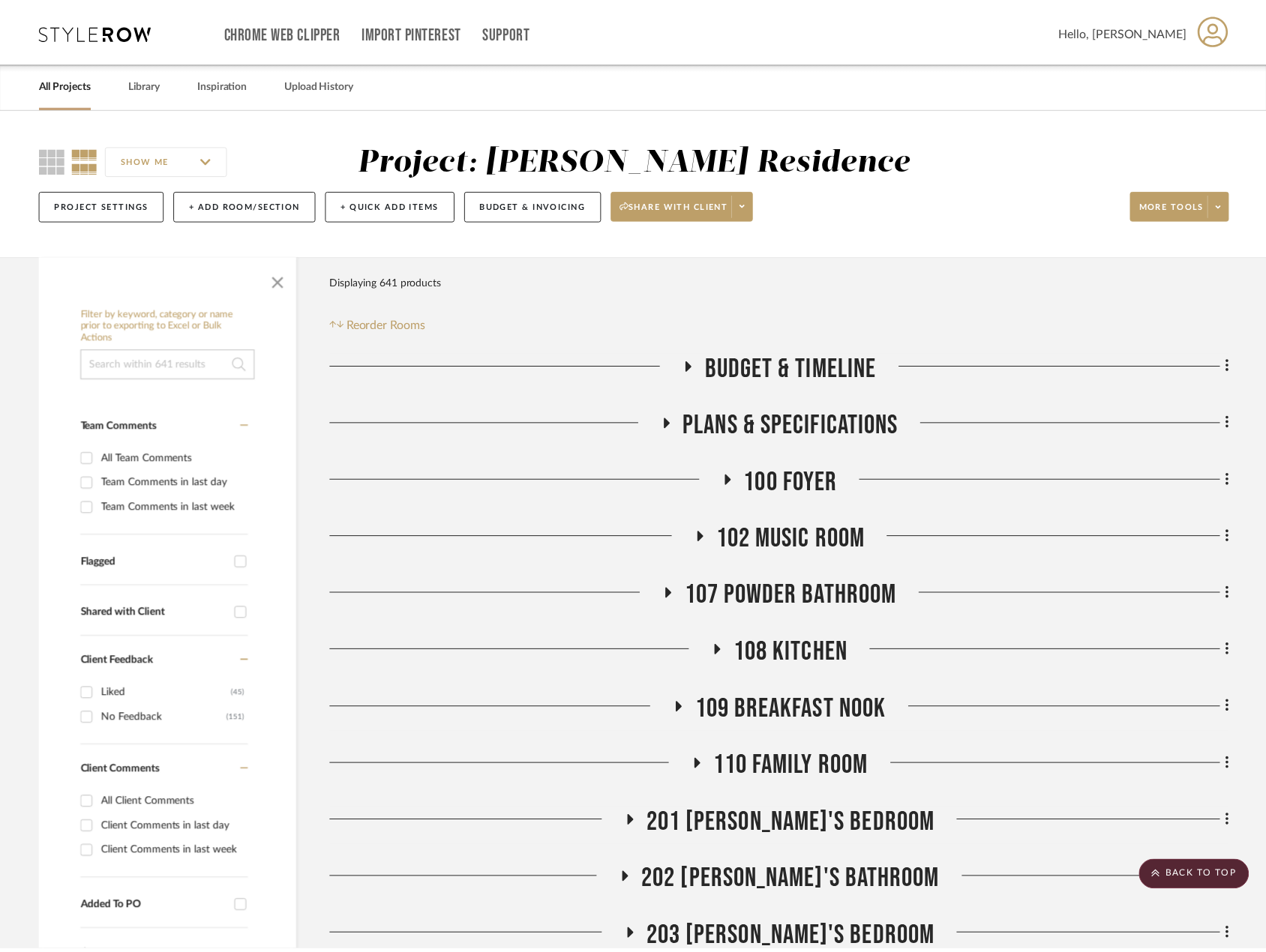 scroll, scrollTop: 2849, scrollLeft: 0, axis: vertical 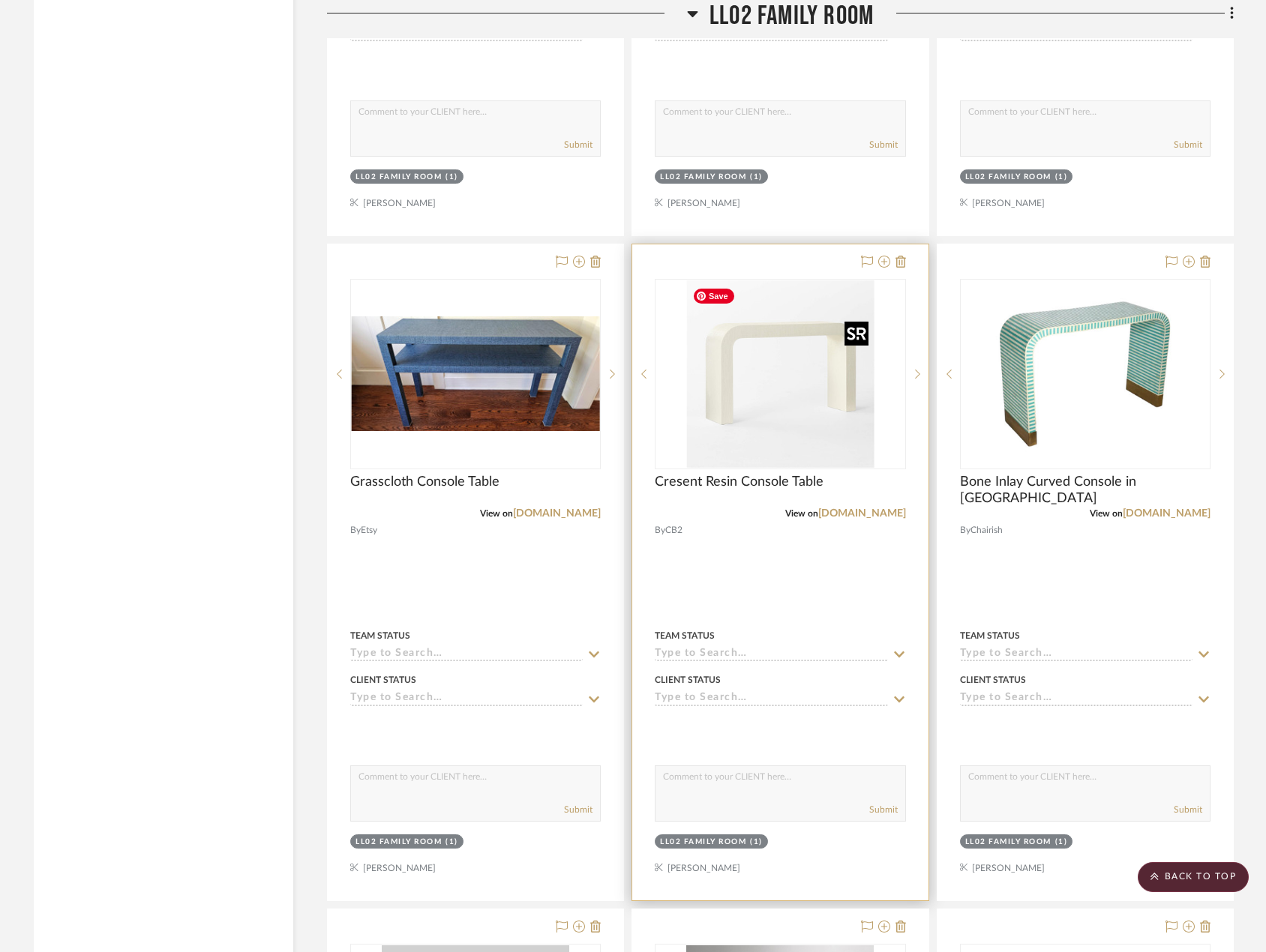 click at bounding box center [780, 374] 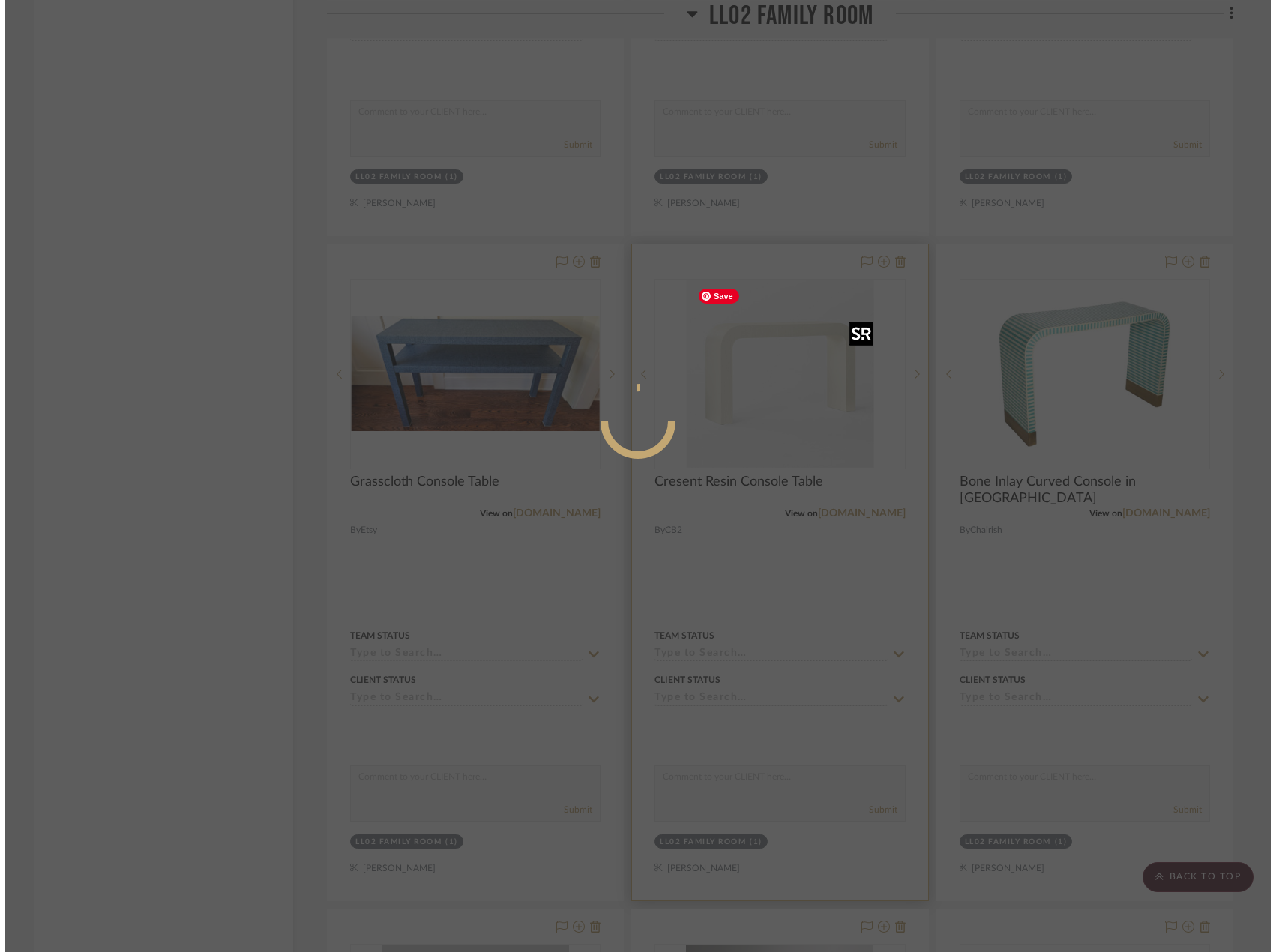 scroll, scrollTop: 0, scrollLeft: 0, axis: both 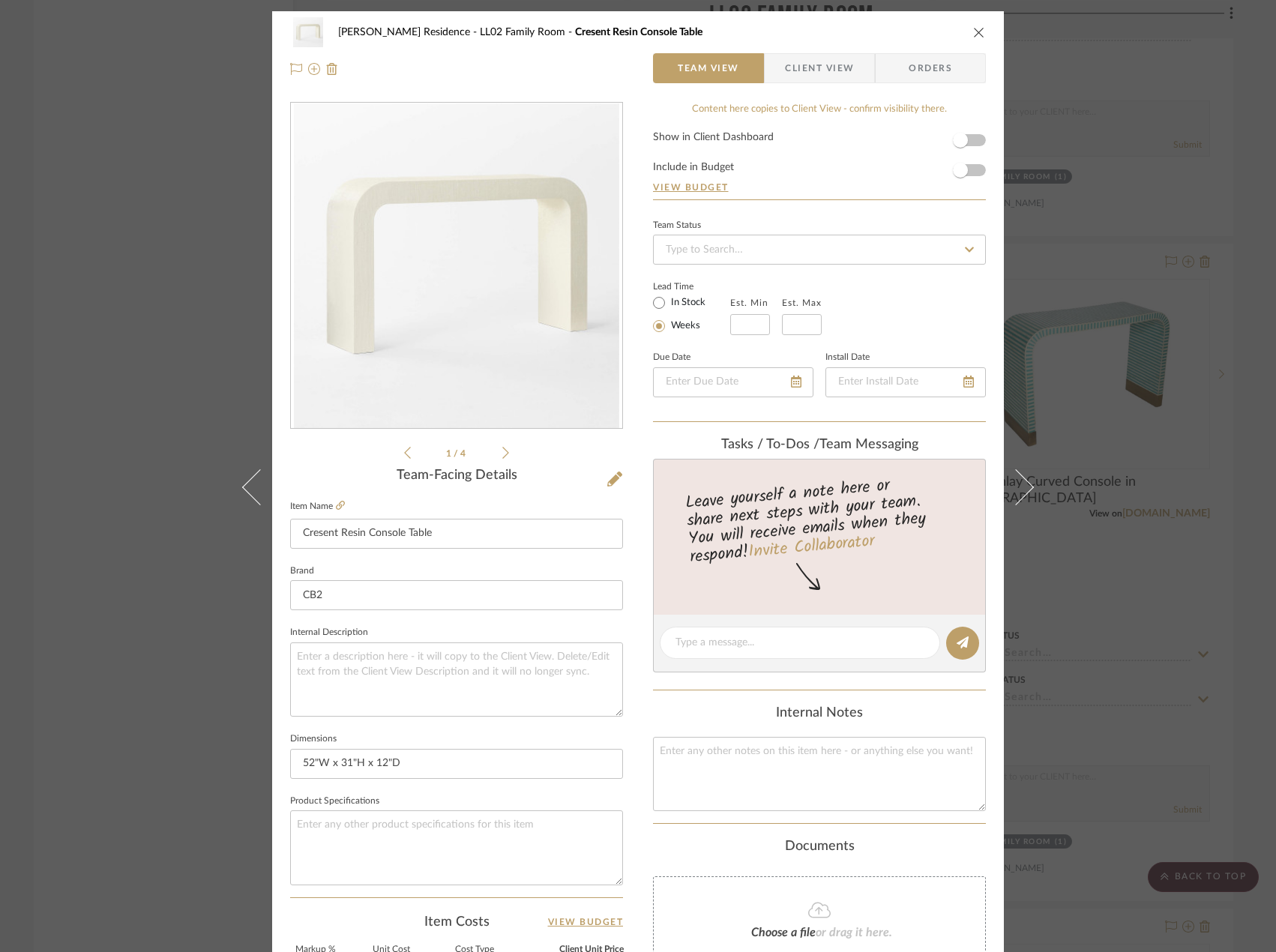 click at bounding box center [979, 32] 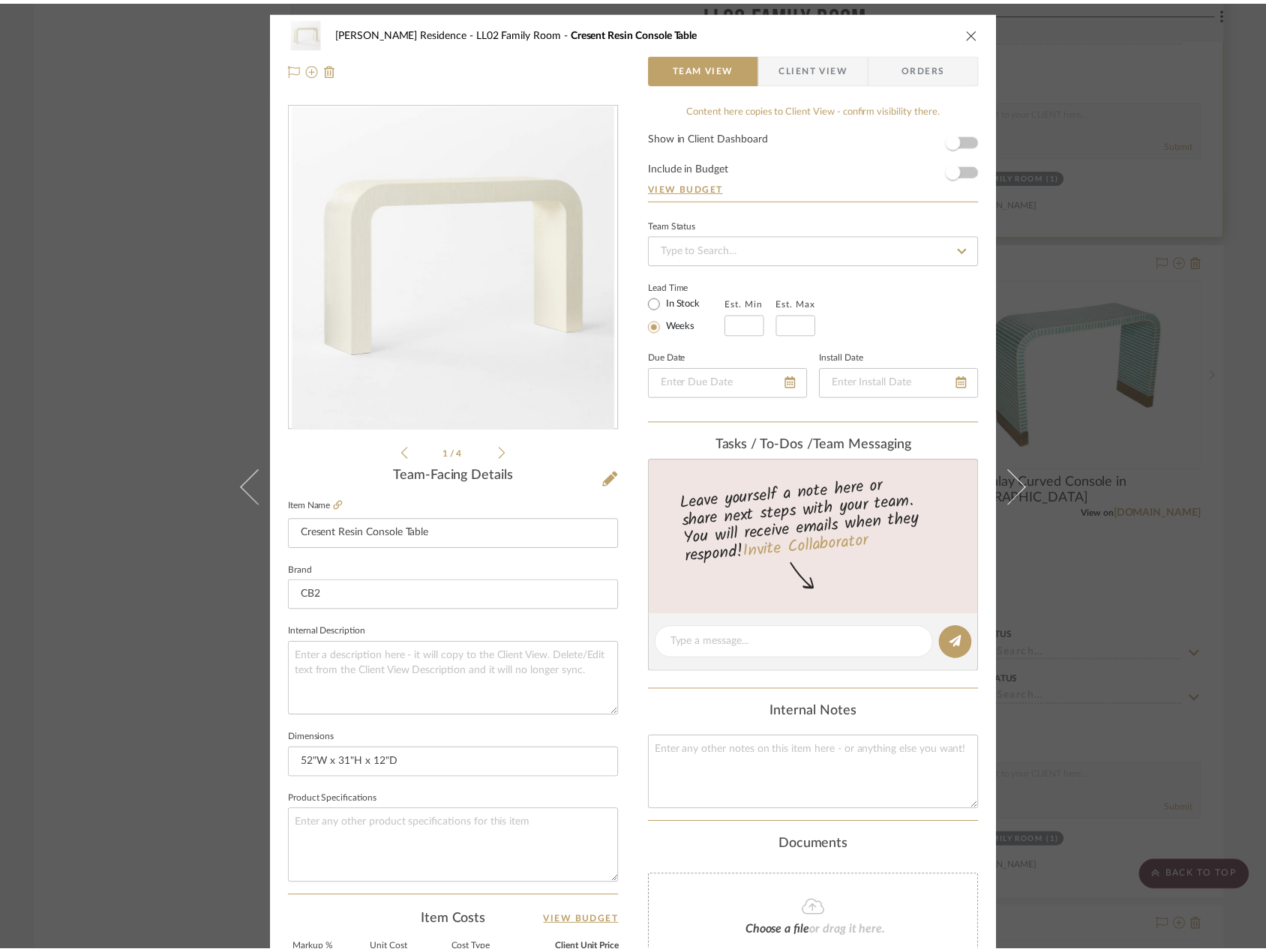 scroll, scrollTop: 2849, scrollLeft: 0, axis: vertical 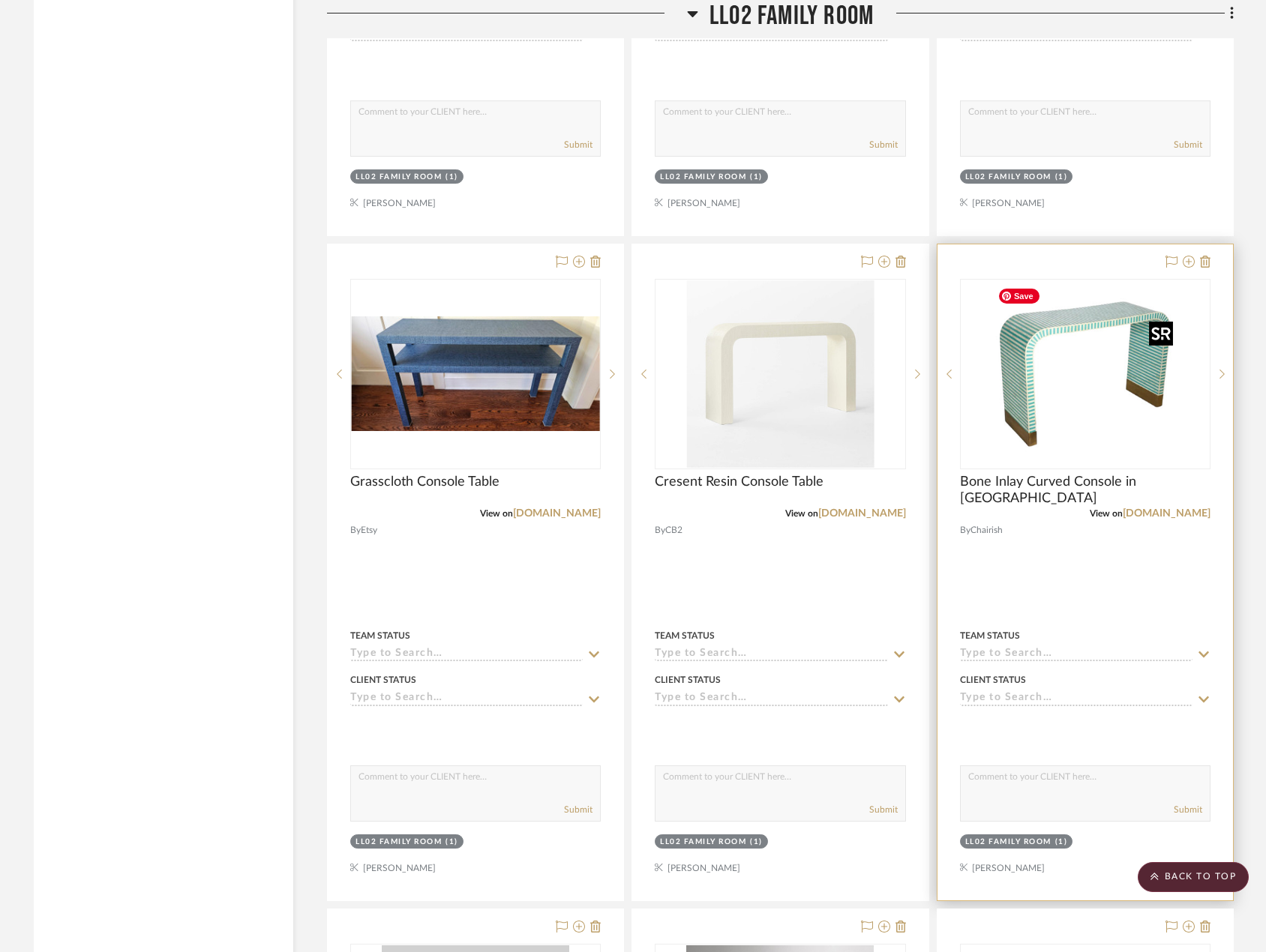 click at bounding box center [1085, 374] 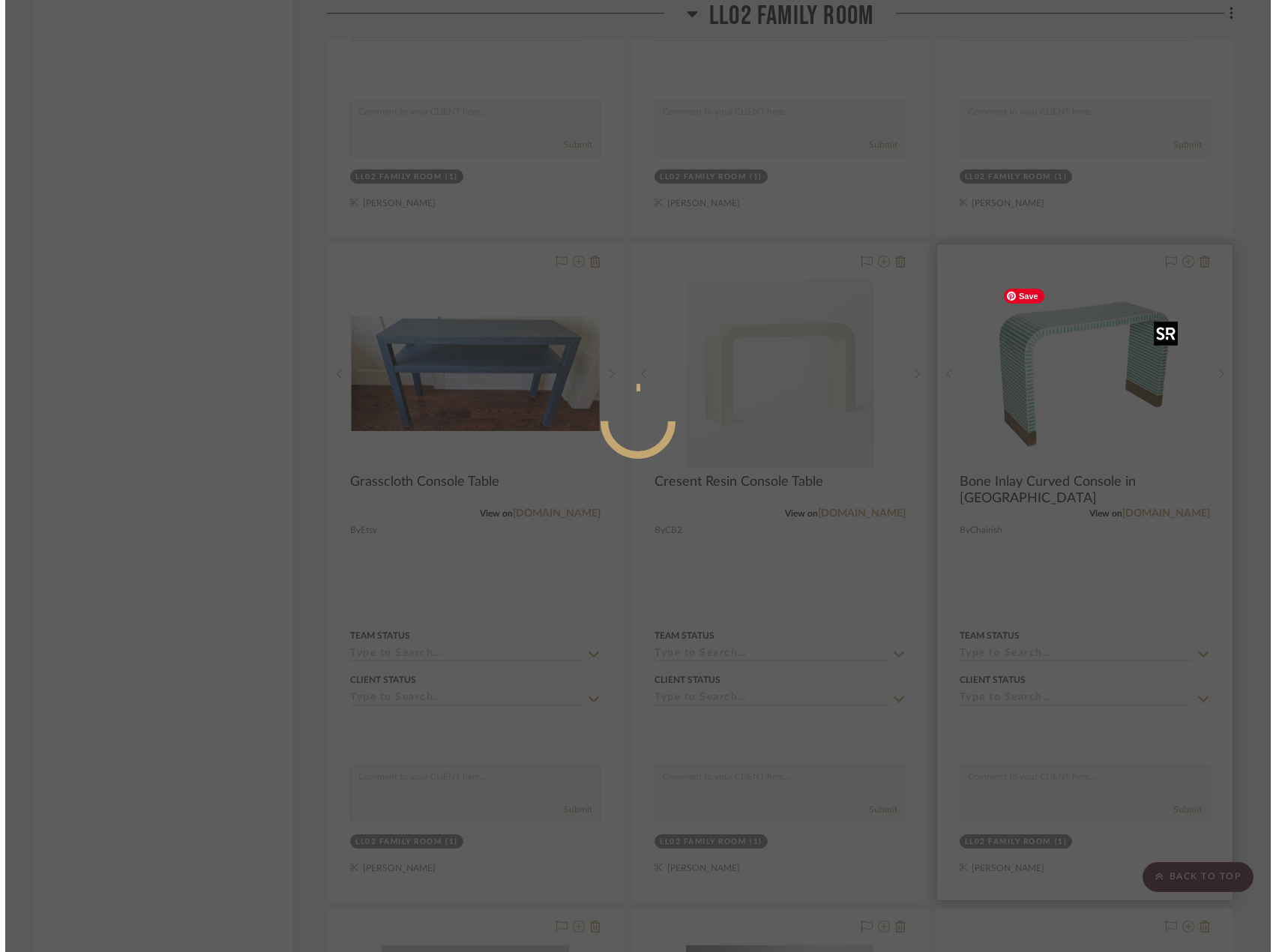 scroll, scrollTop: 0, scrollLeft: 0, axis: both 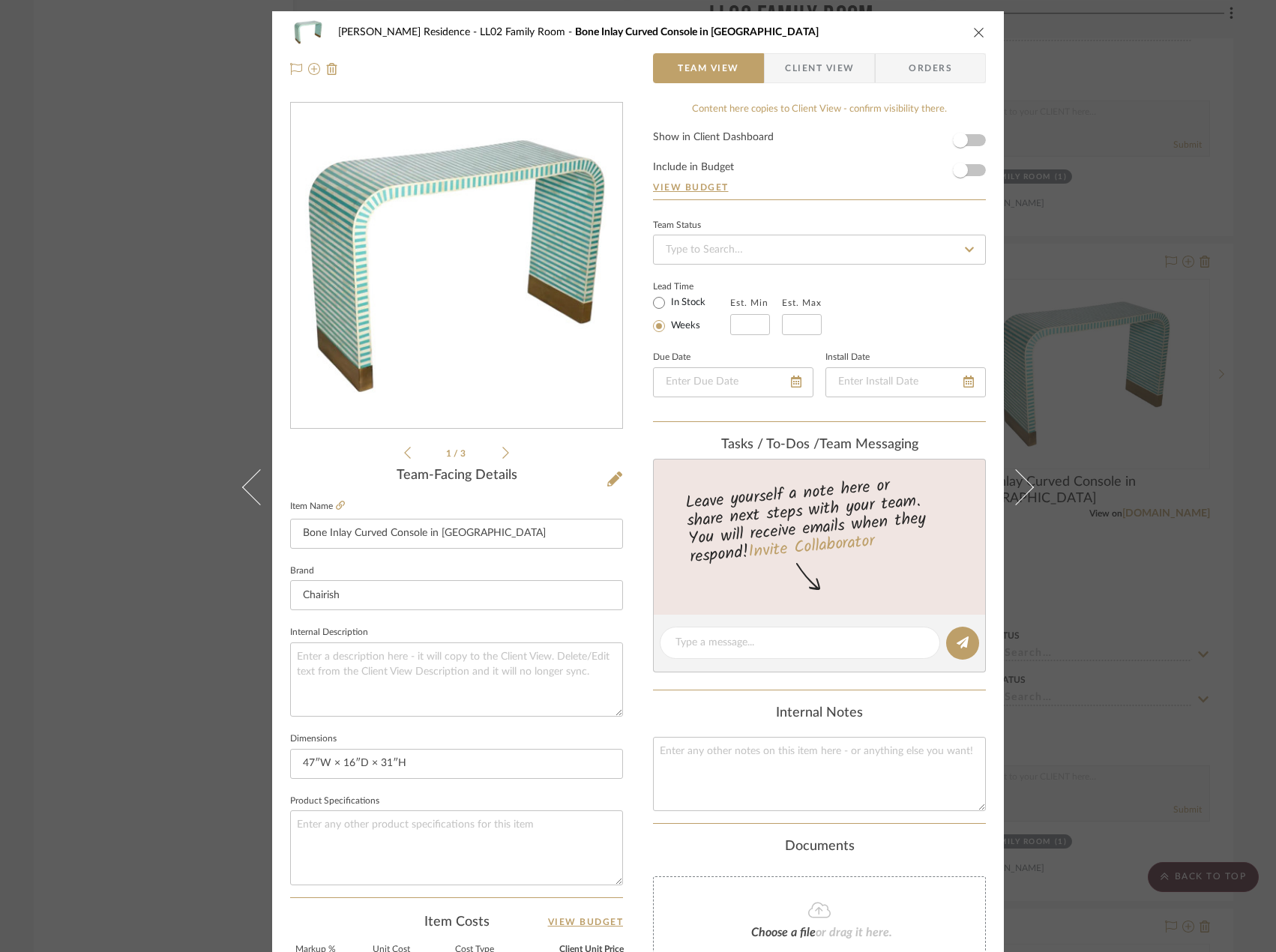click at bounding box center (979, 32) 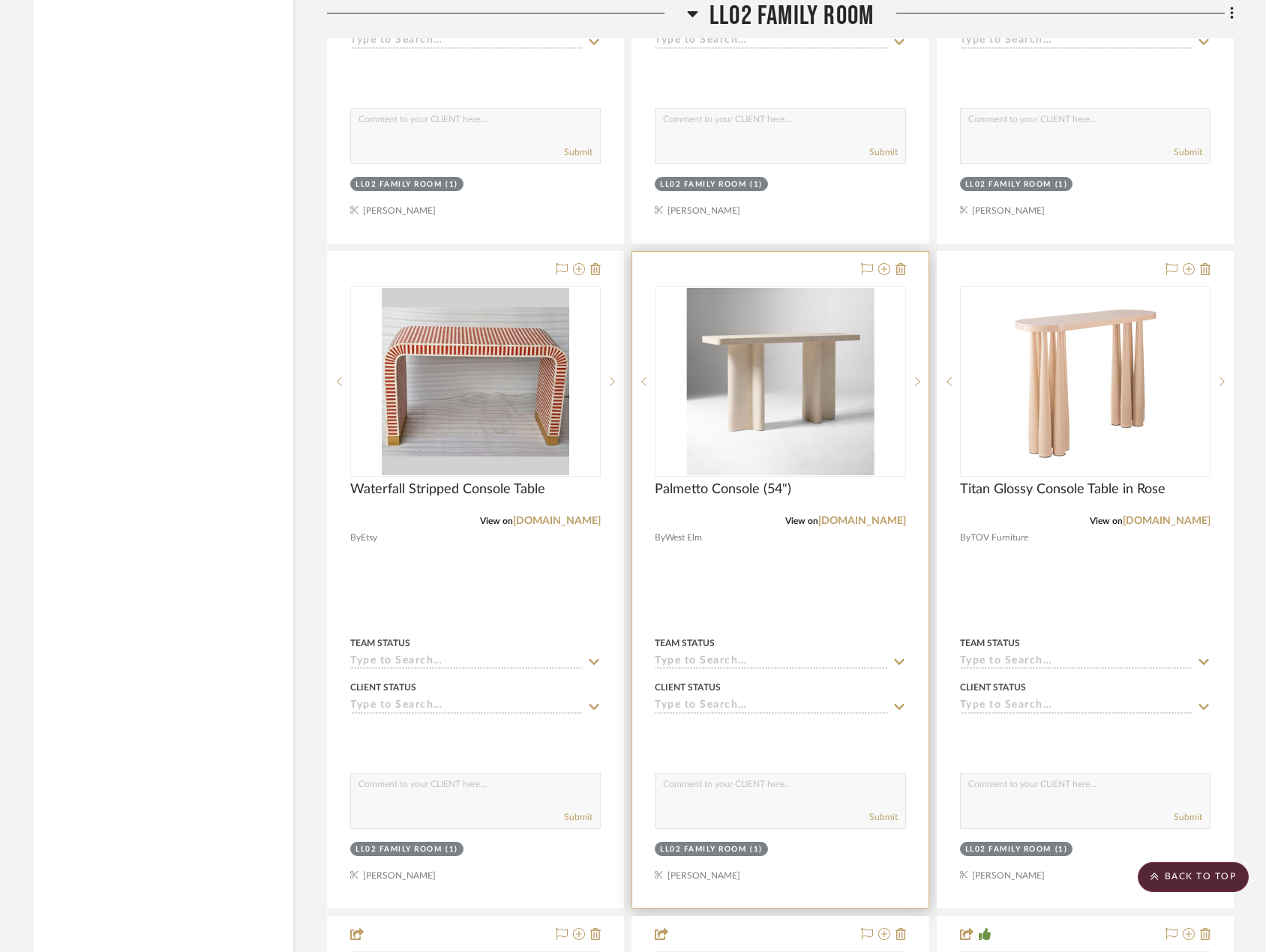 scroll, scrollTop: 3523, scrollLeft: 0, axis: vertical 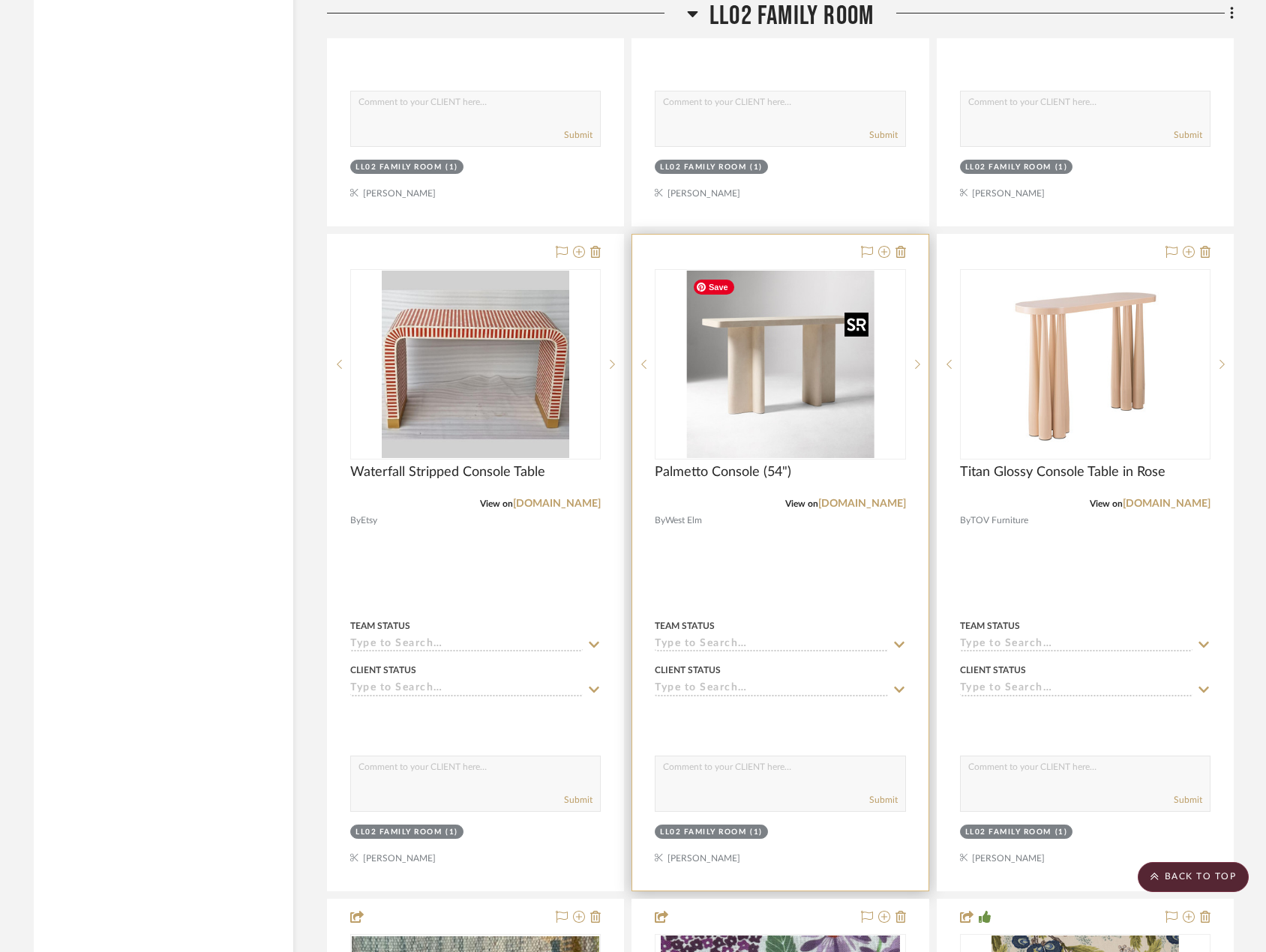 click at bounding box center (780, 364) 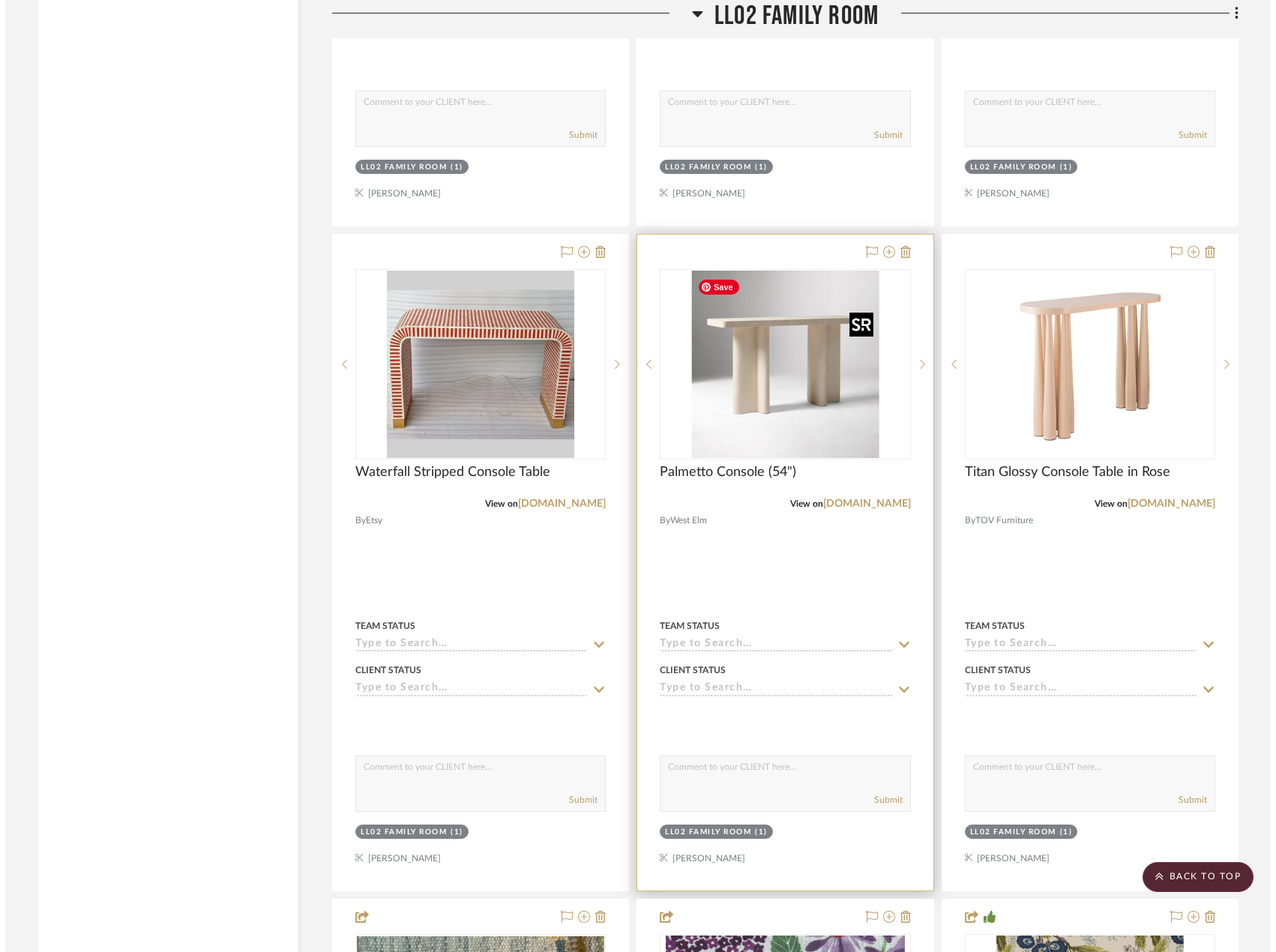 scroll, scrollTop: 0, scrollLeft: 0, axis: both 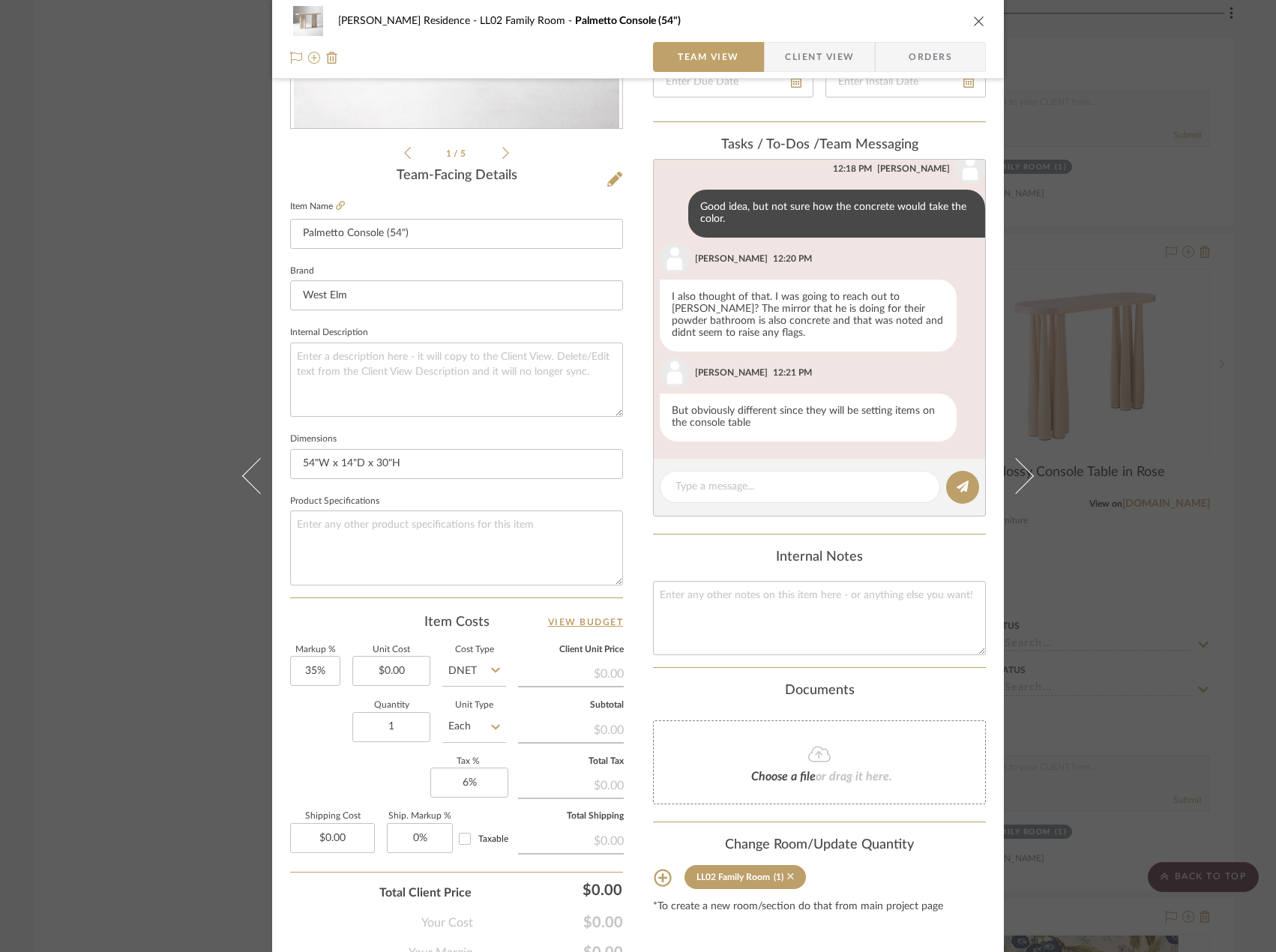 click 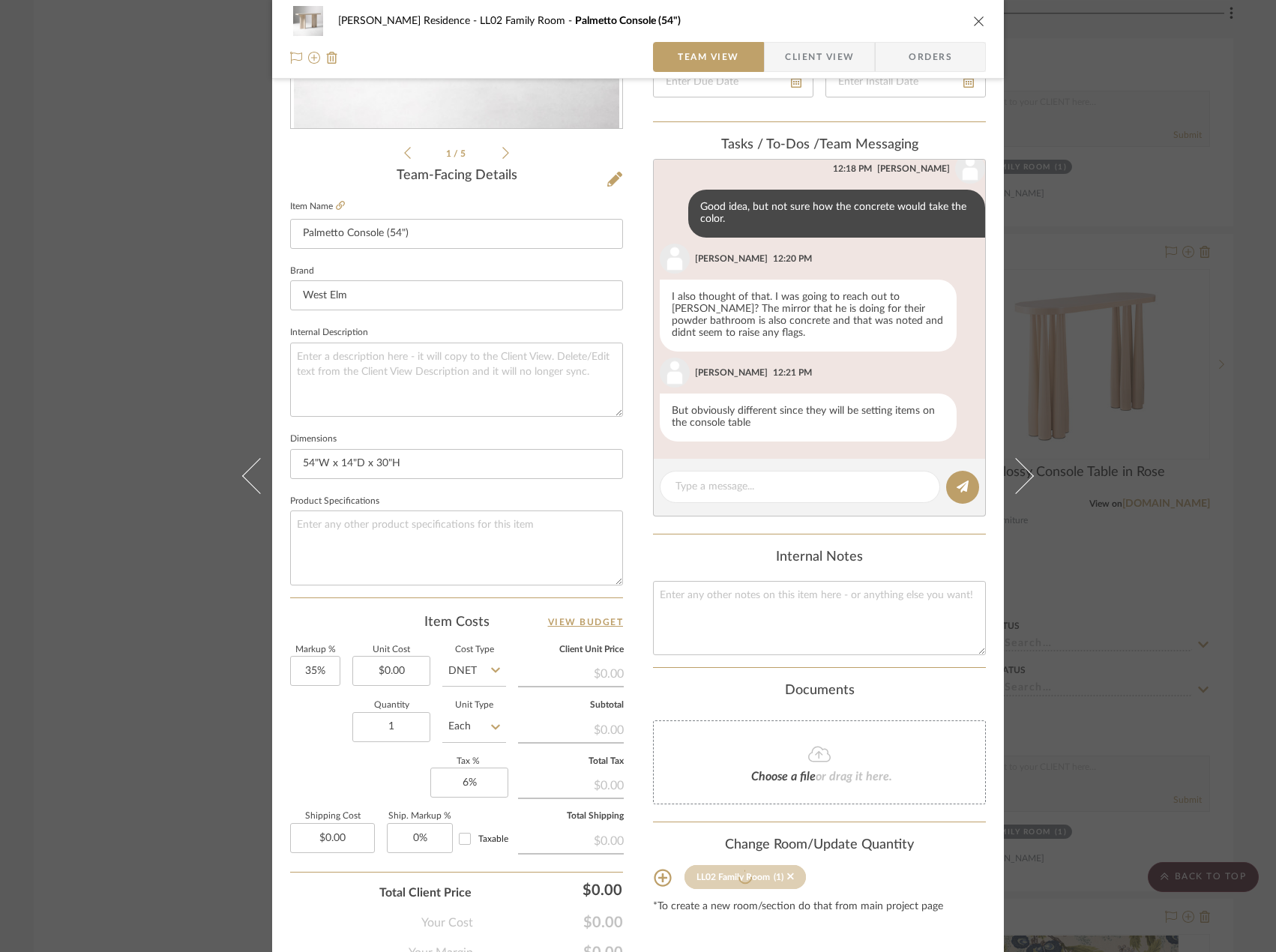 click on "[PERSON_NAME] Residence LL02 Family Room [GEOGRAPHIC_DATA] (54")" at bounding box center [638, 21] 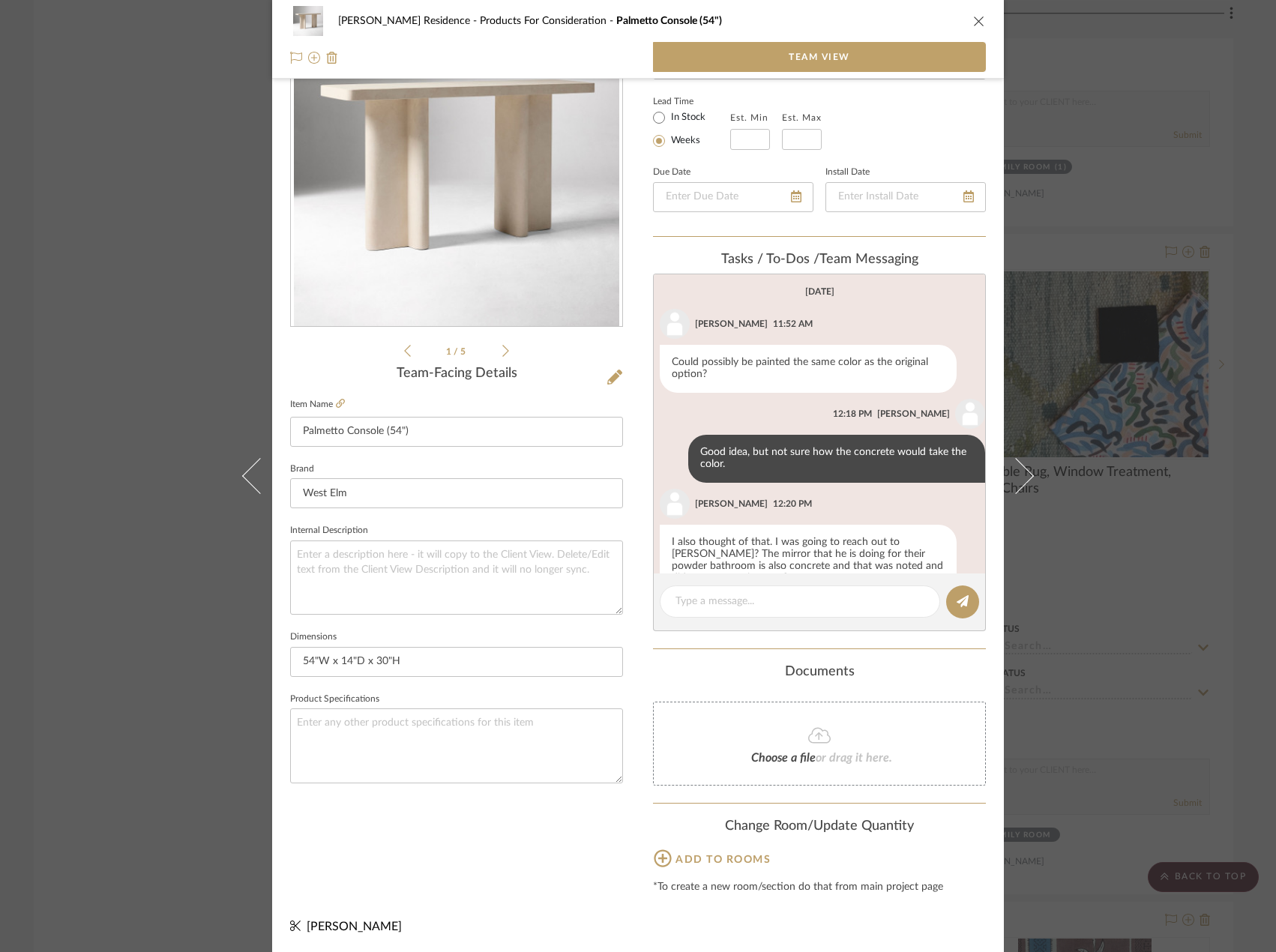 click at bounding box center (979, 21) 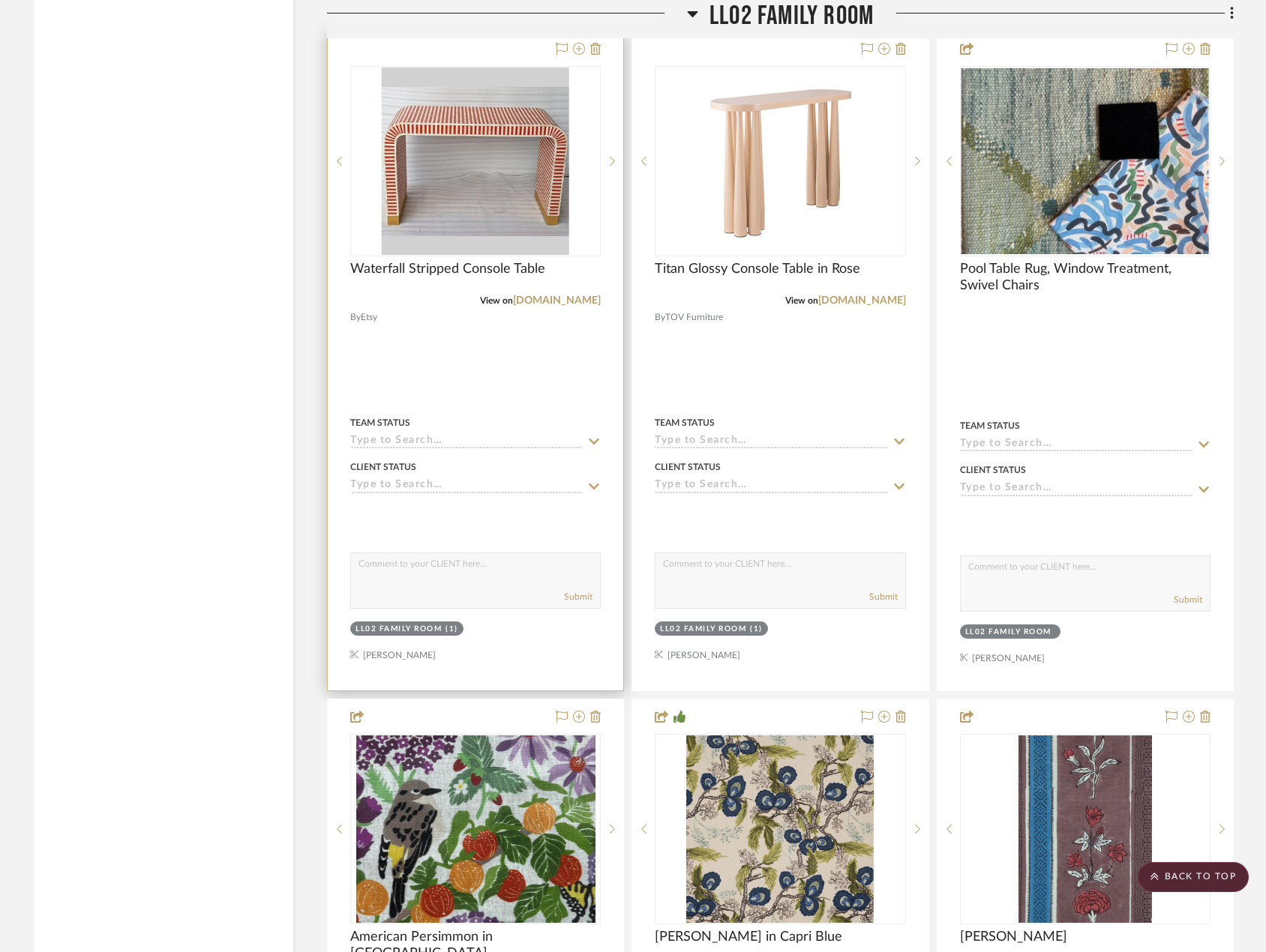 scroll, scrollTop: 3673, scrollLeft: 0, axis: vertical 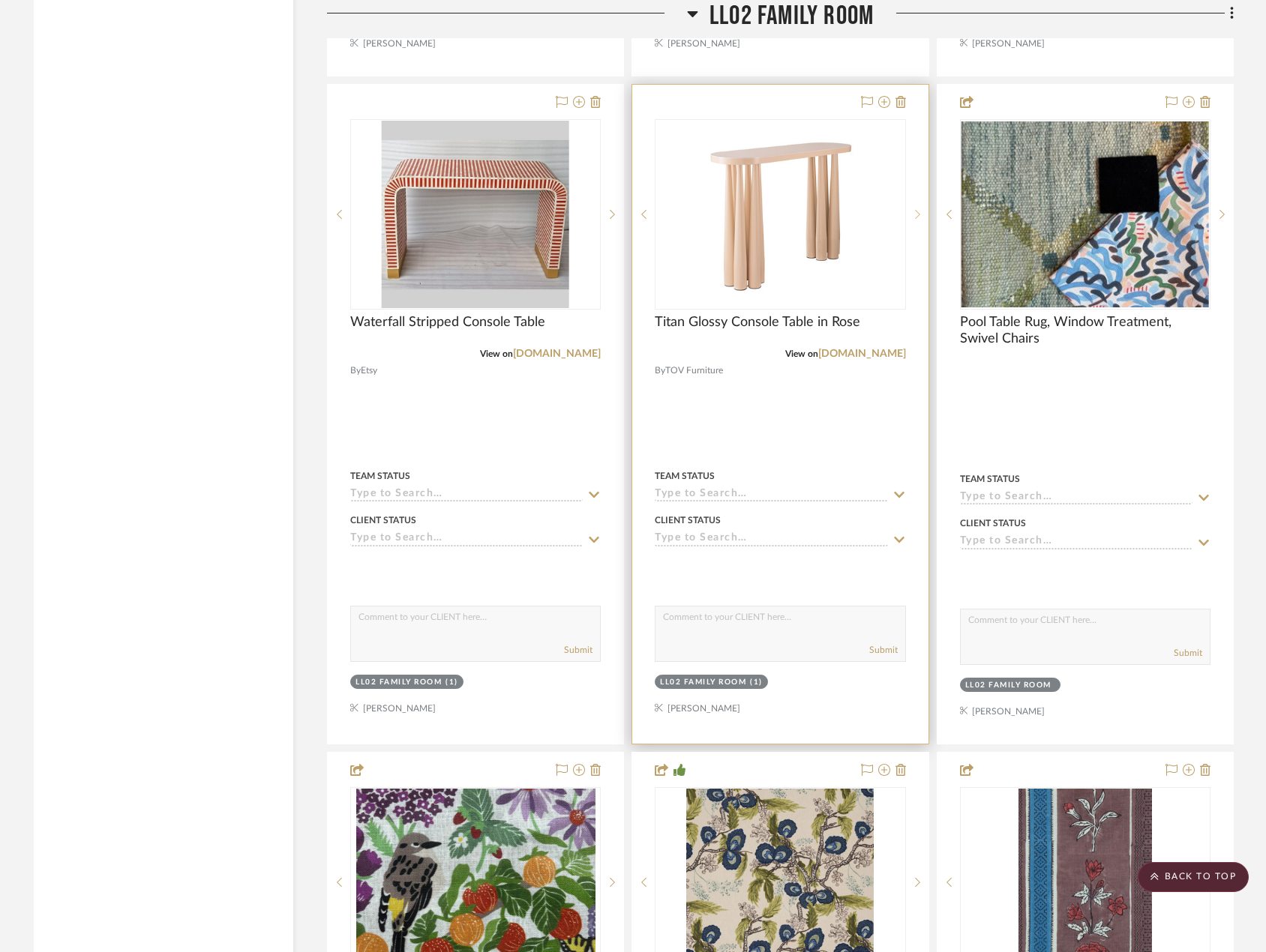 click at bounding box center (917, 214) 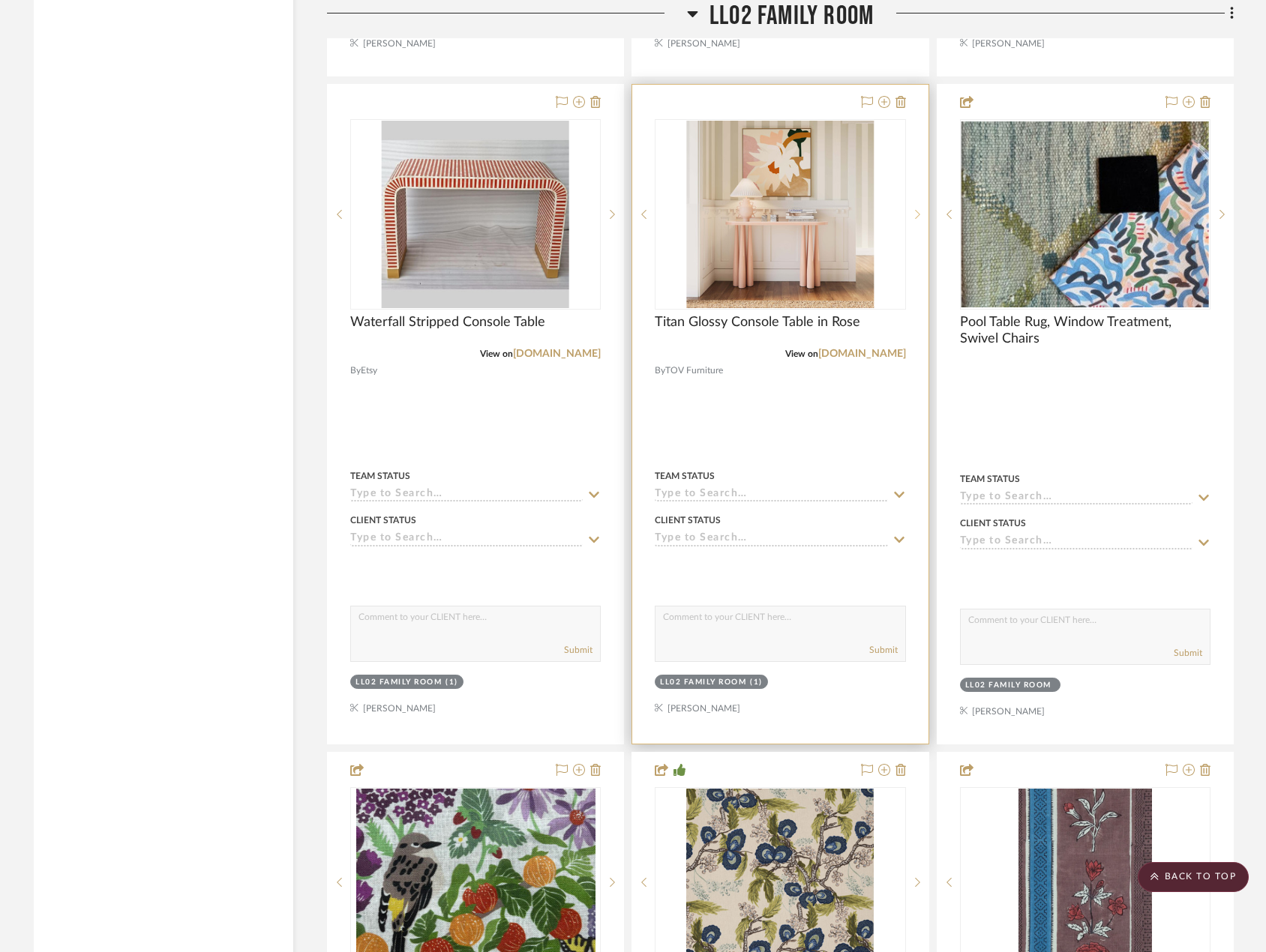 click at bounding box center (917, 214) 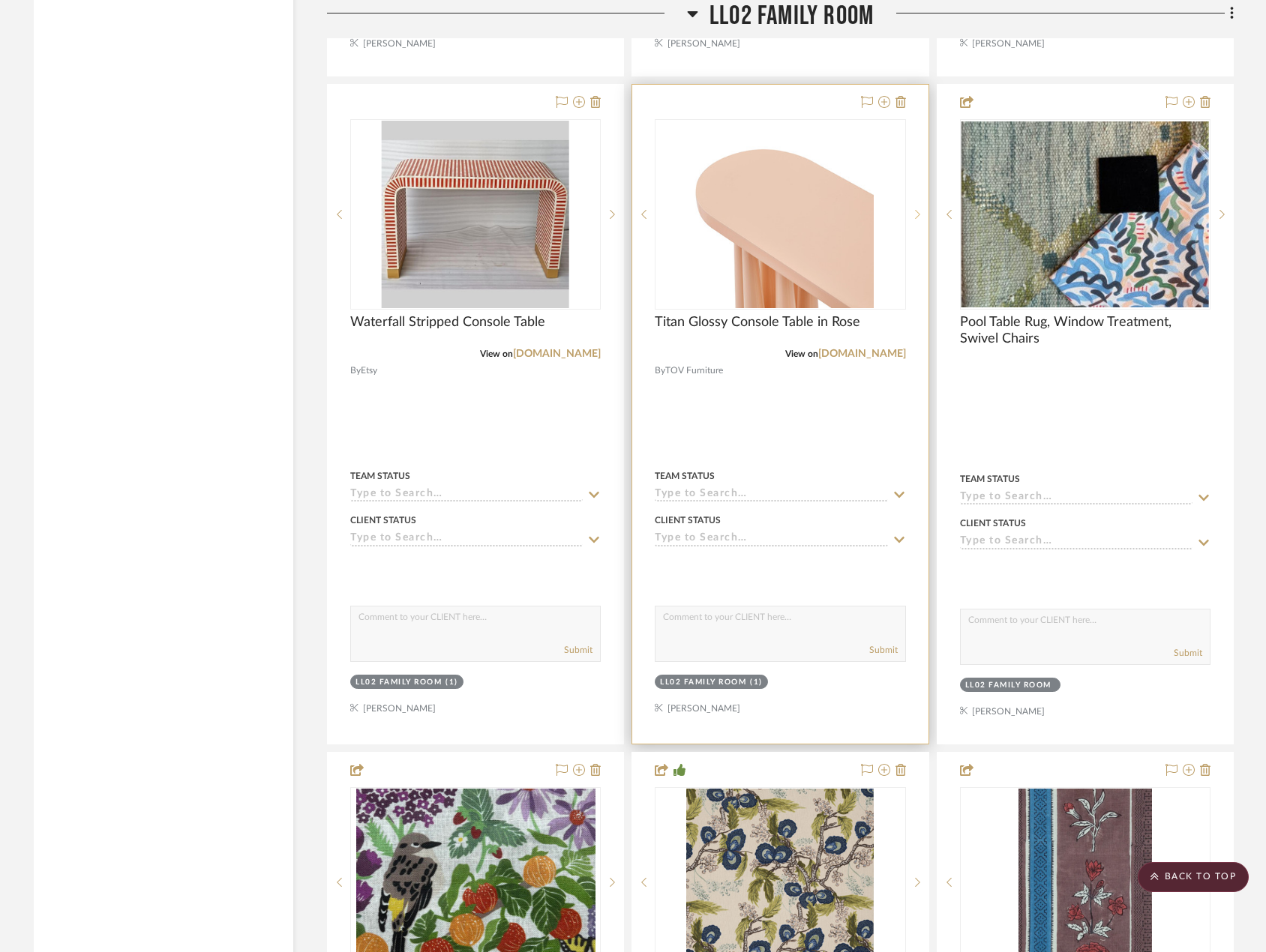 click at bounding box center (917, 214) 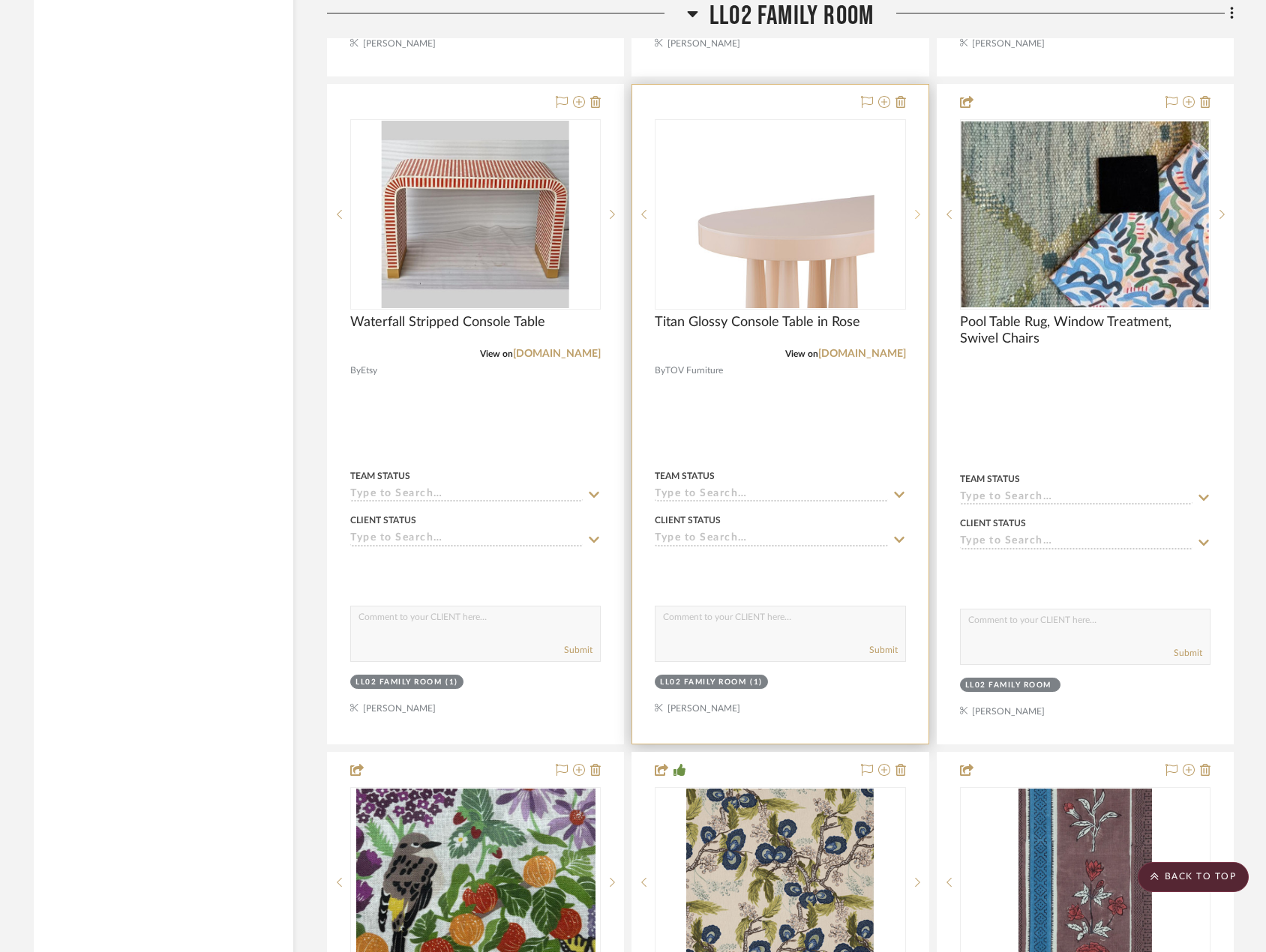 click at bounding box center [917, 214] 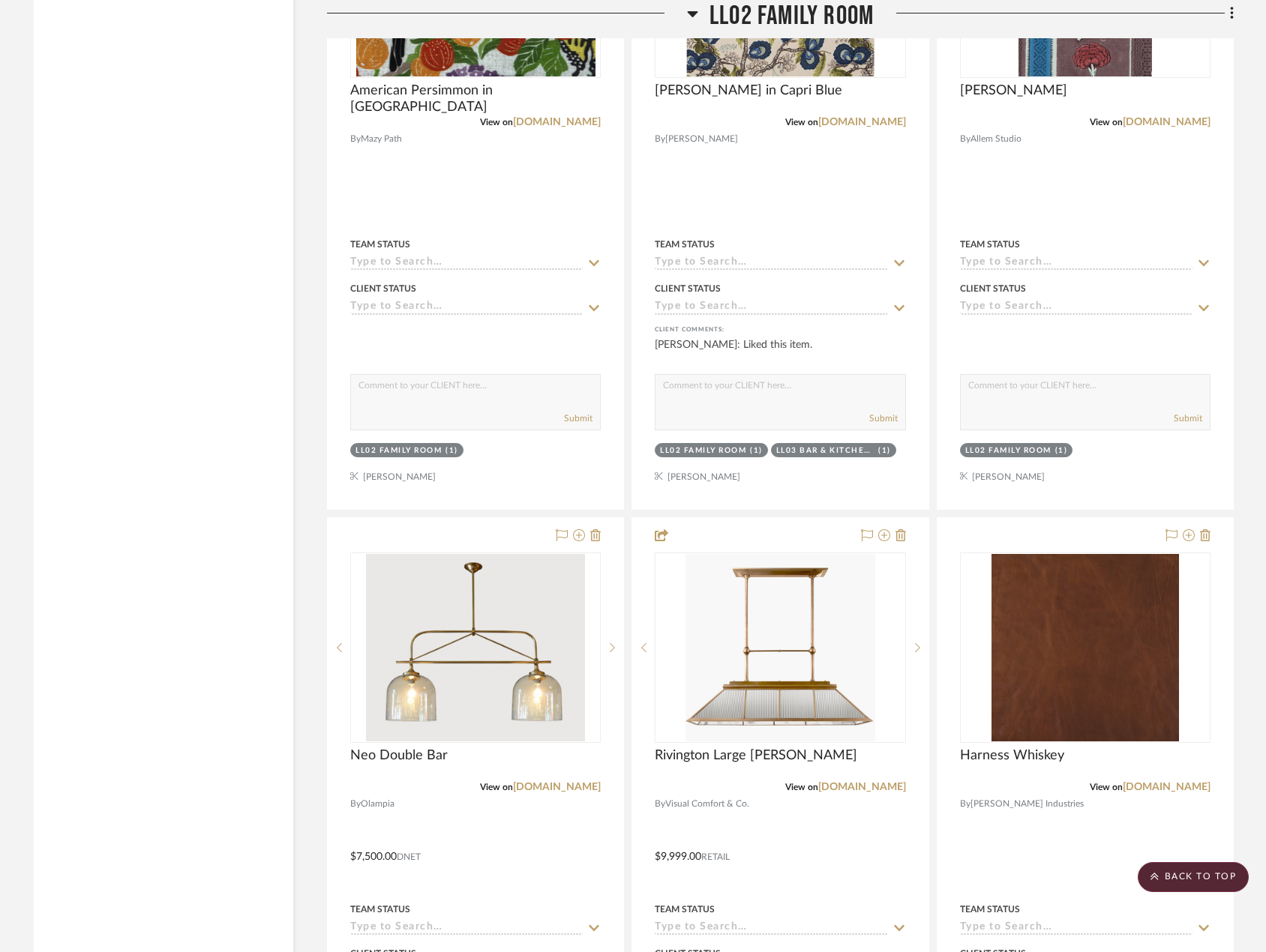 scroll, scrollTop: 4648, scrollLeft: 0, axis: vertical 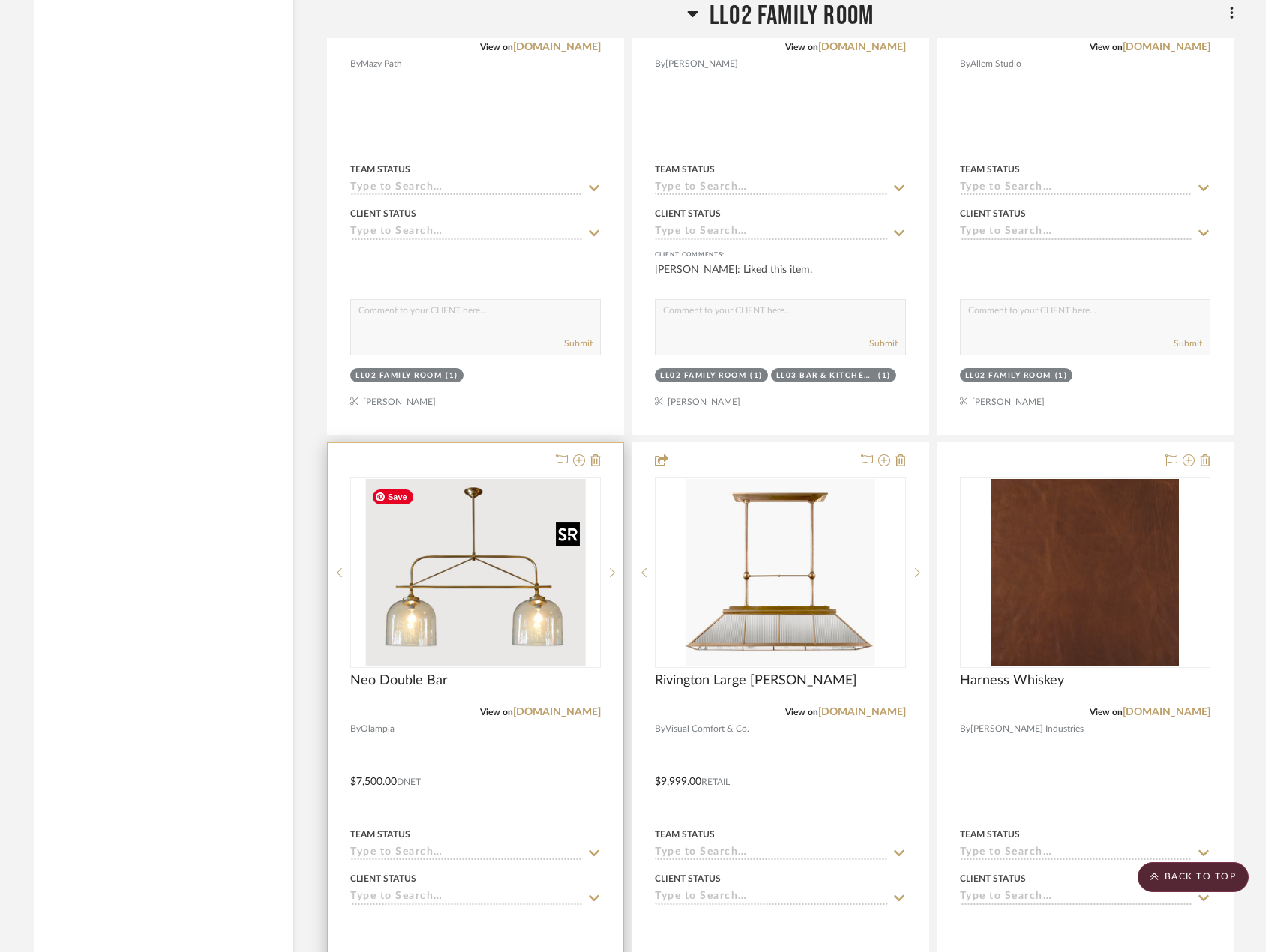 click at bounding box center (476, 573) 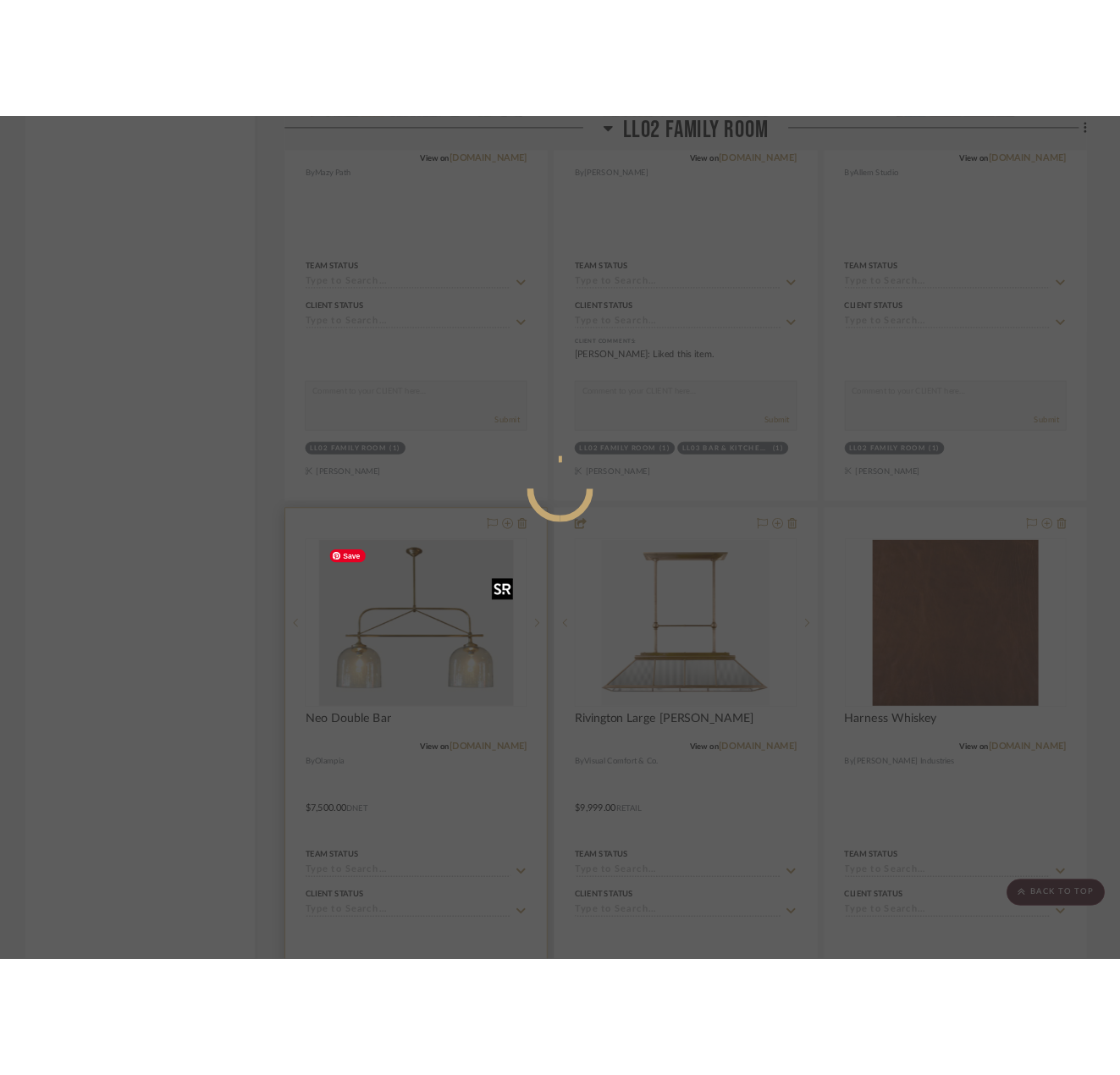 scroll, scrollTop: 0, scrollLeft: 0, axis: both 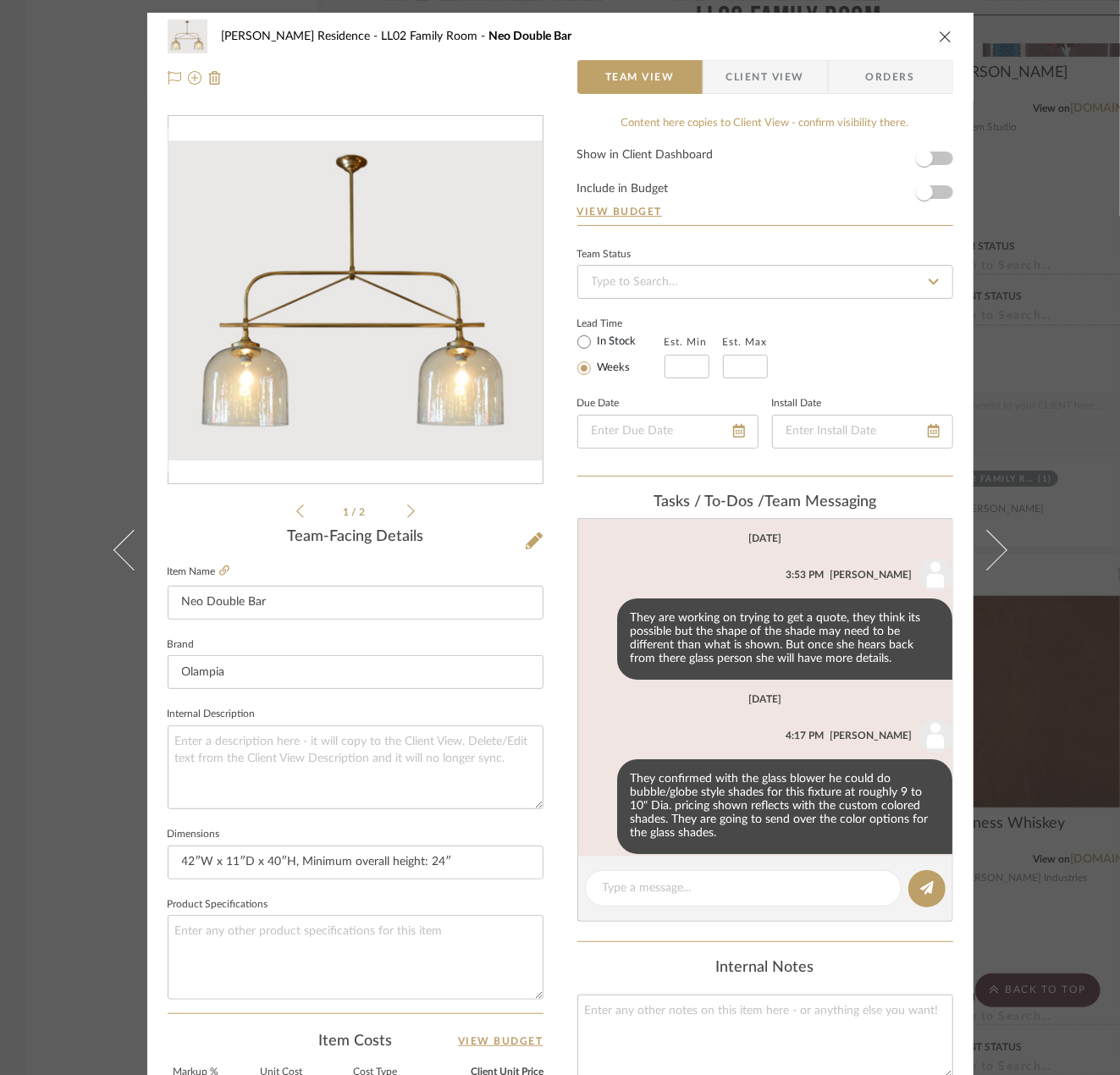 click at bounding box center [946, 36] 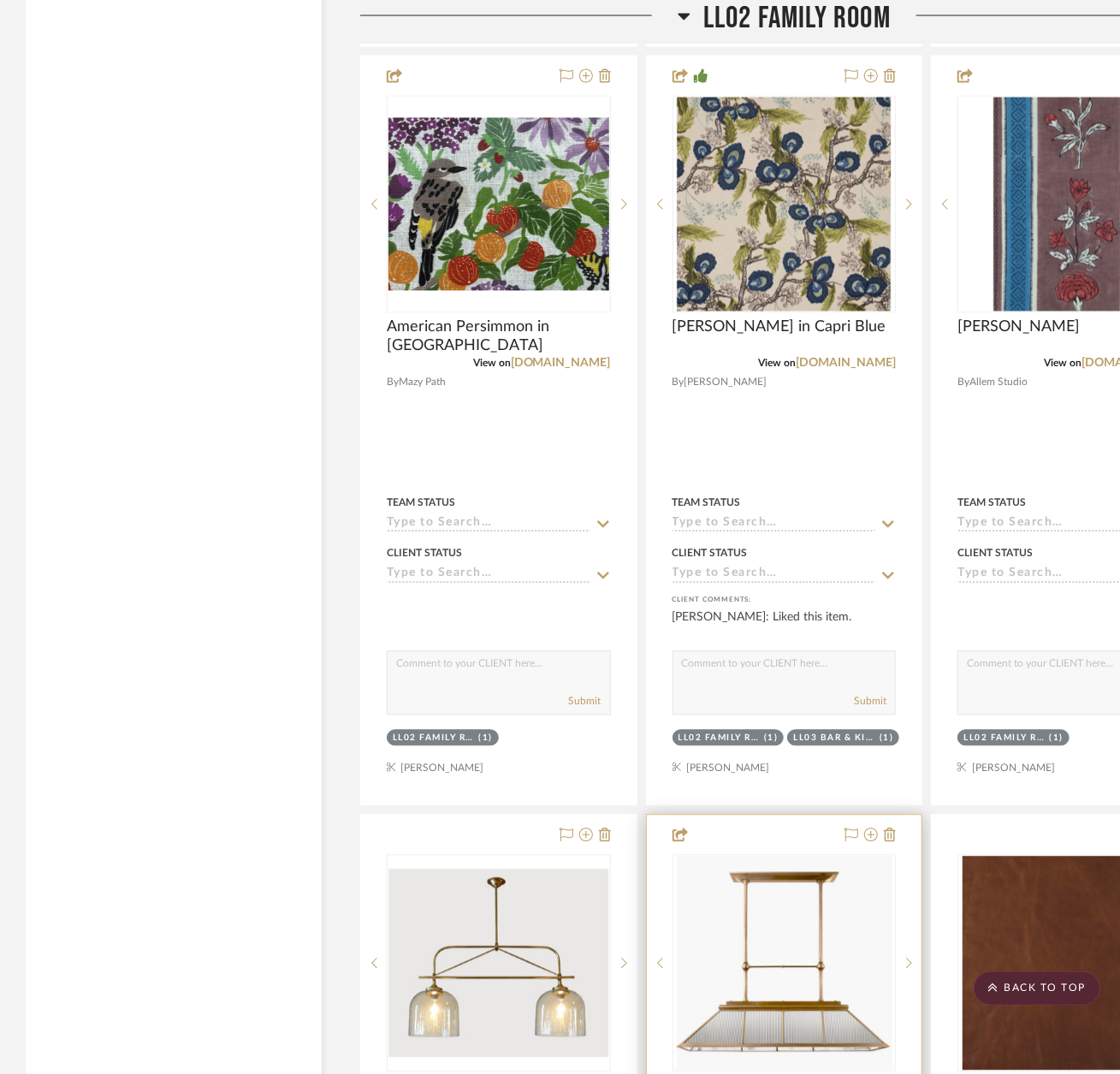 scroll, scrollTop: 5049, scrollLeft: 0, axis: vertical 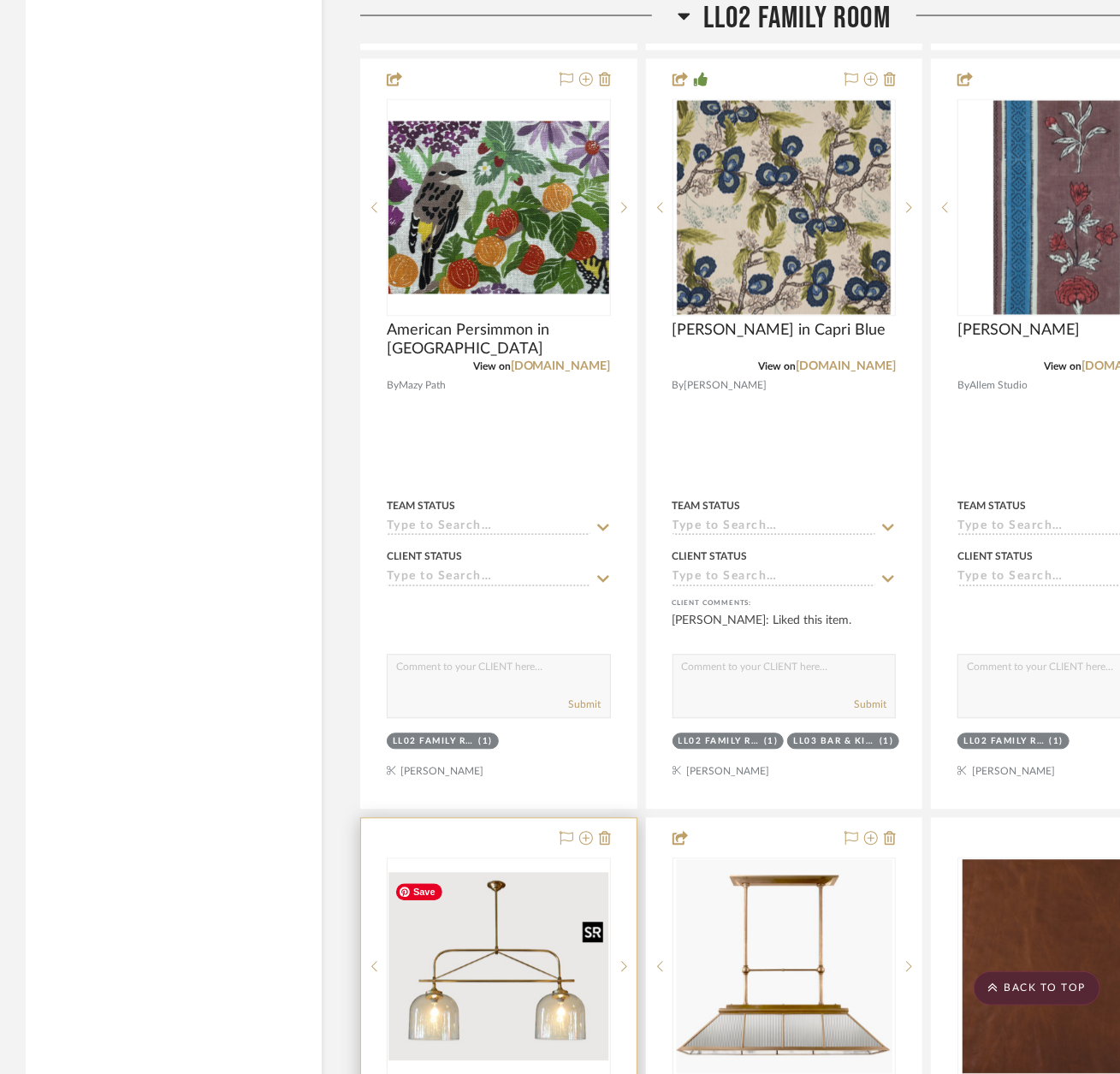 type 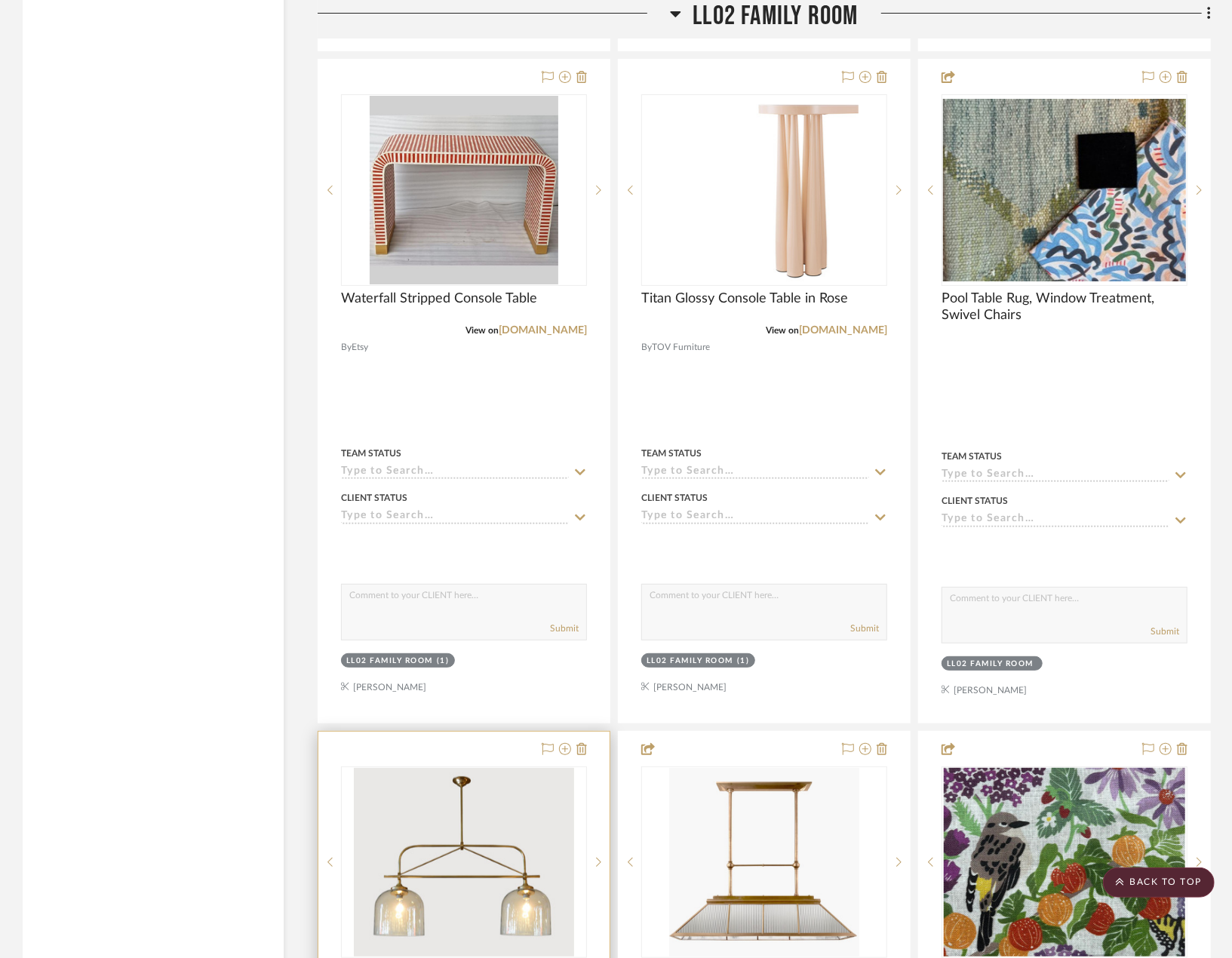 scroll, scrollTop: 3732, scrollLeft: 0, axis: vertical 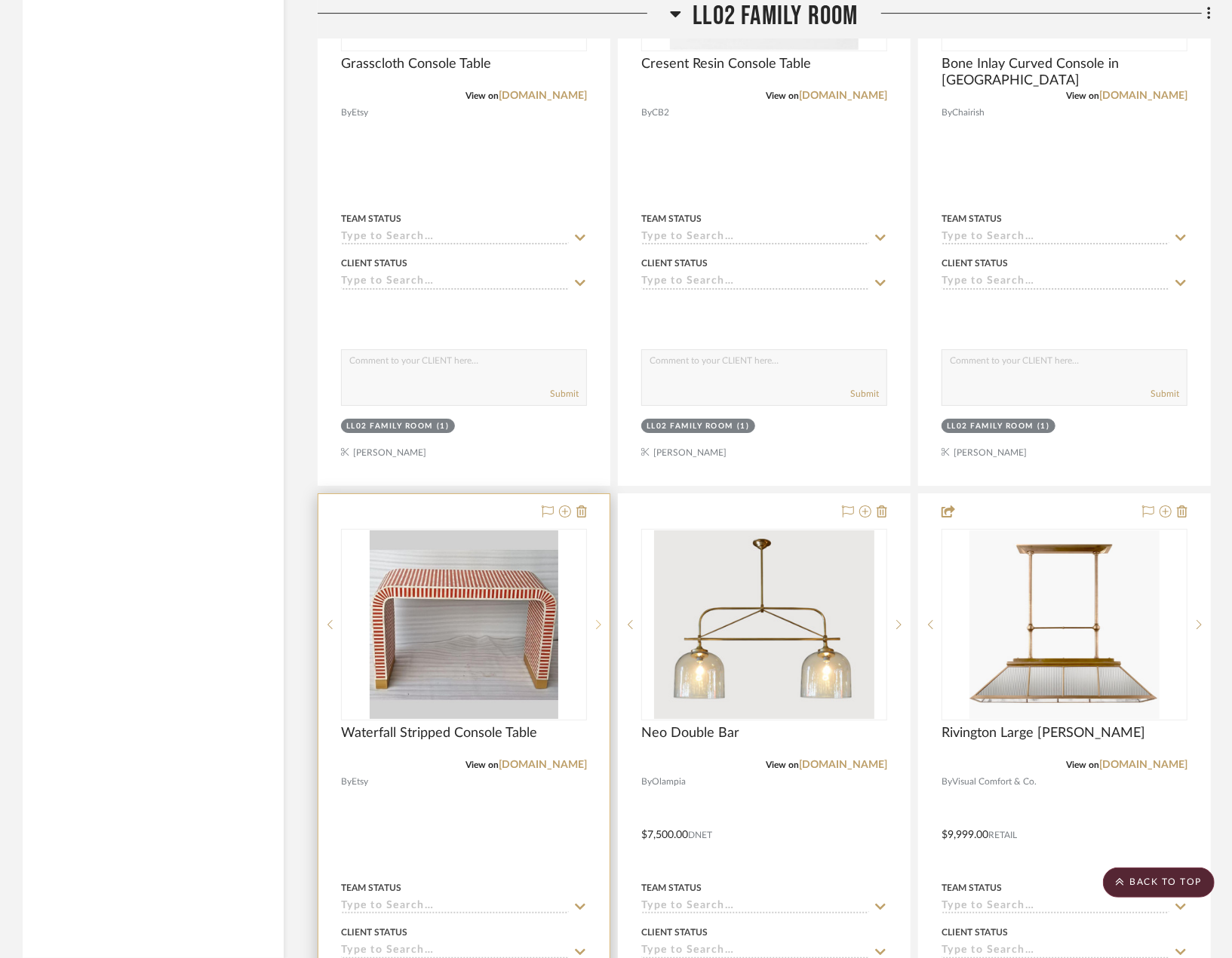 click 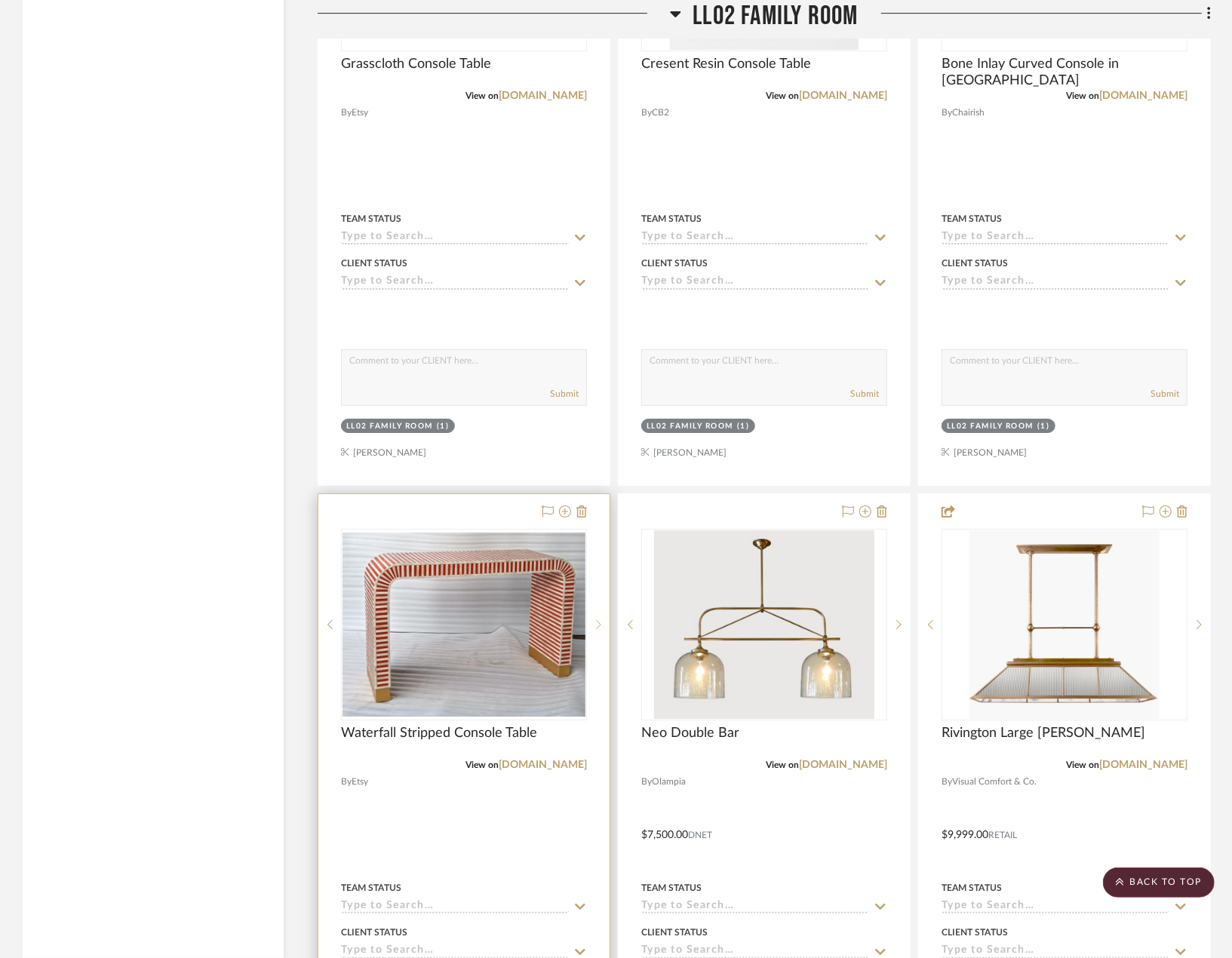 click 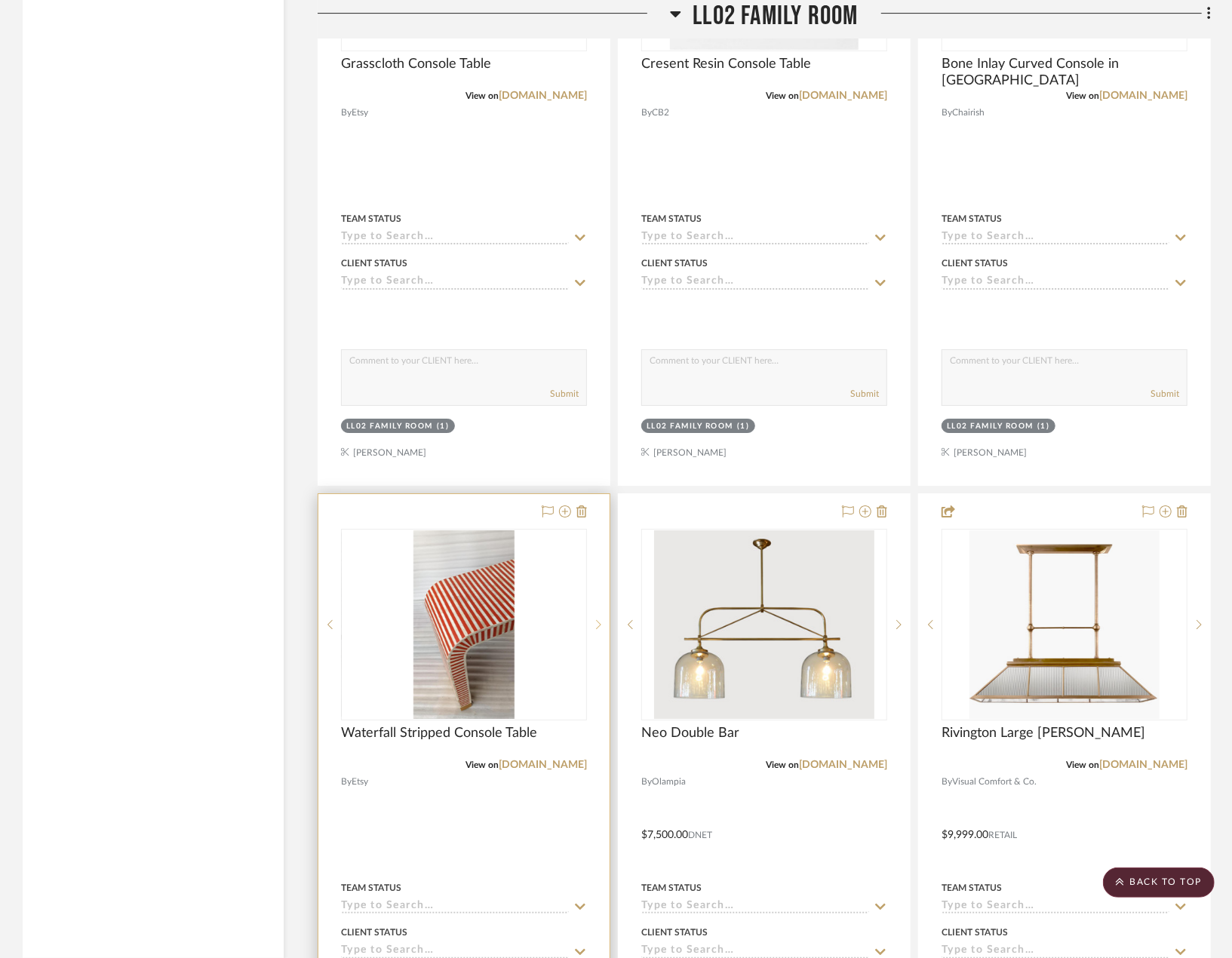 click 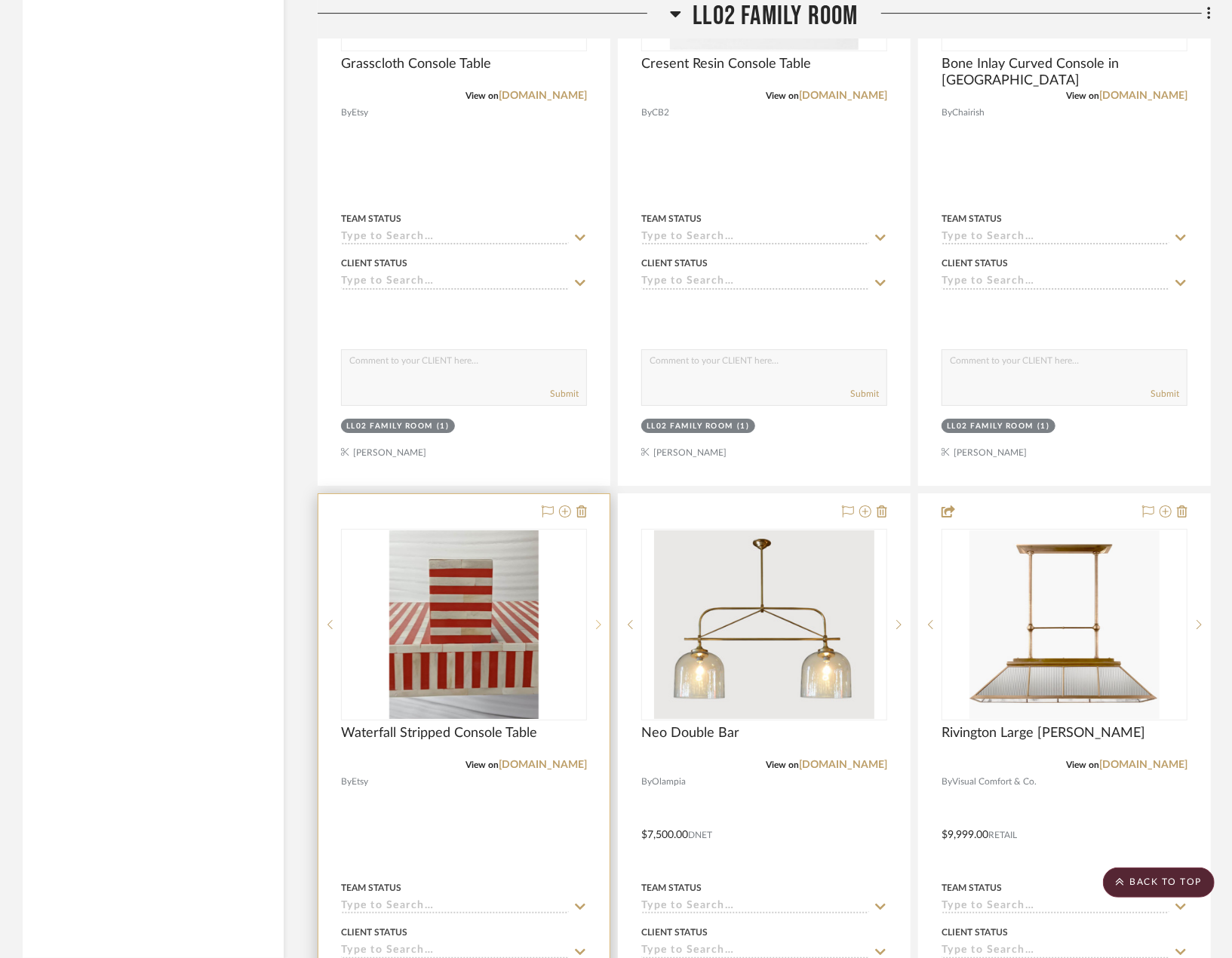 click 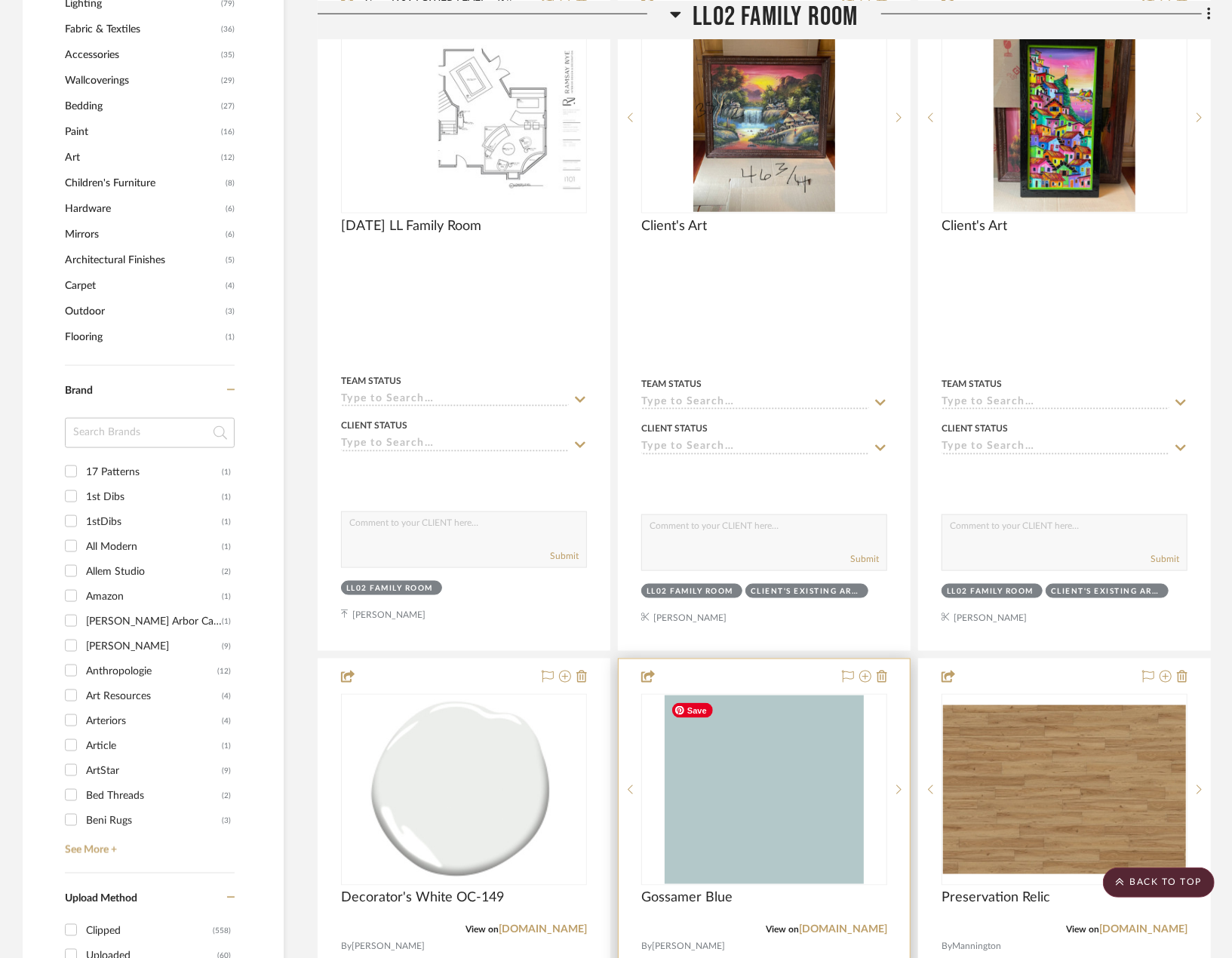 scroll, scrollTop: 1100, scrollLeft: 0, axis: vertical 